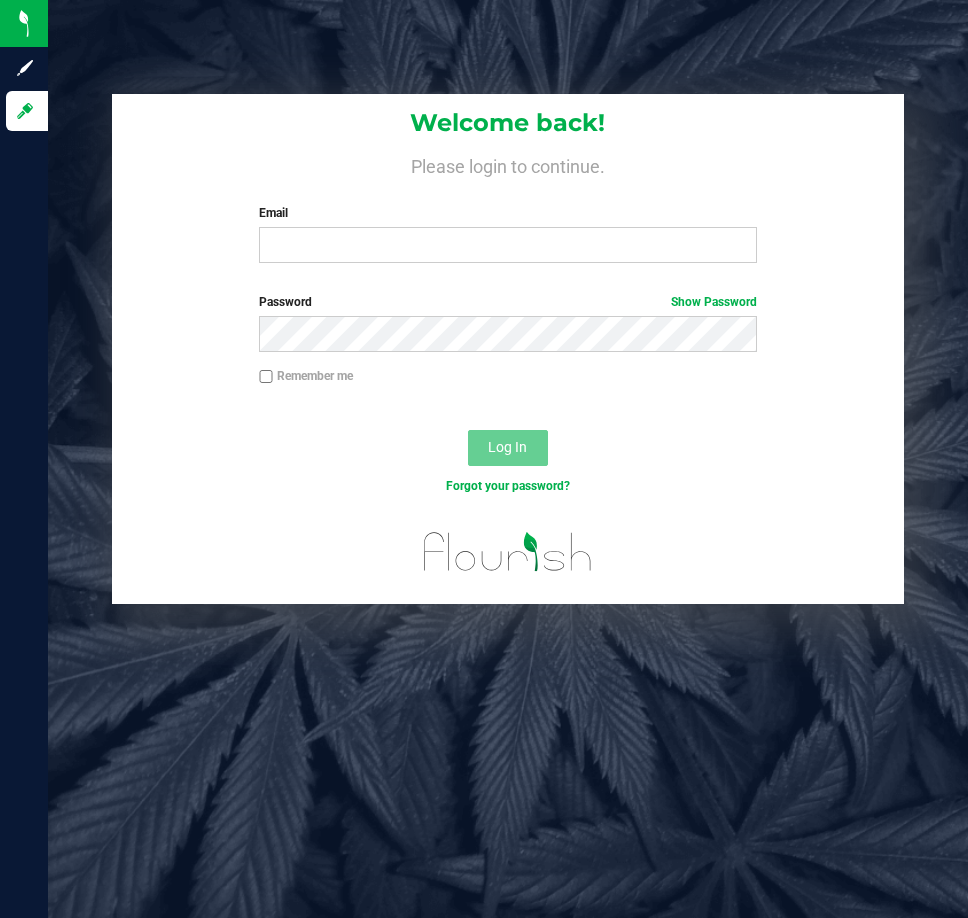 scroll, scrollTop: 0, scrollLeft: 0, axis: both 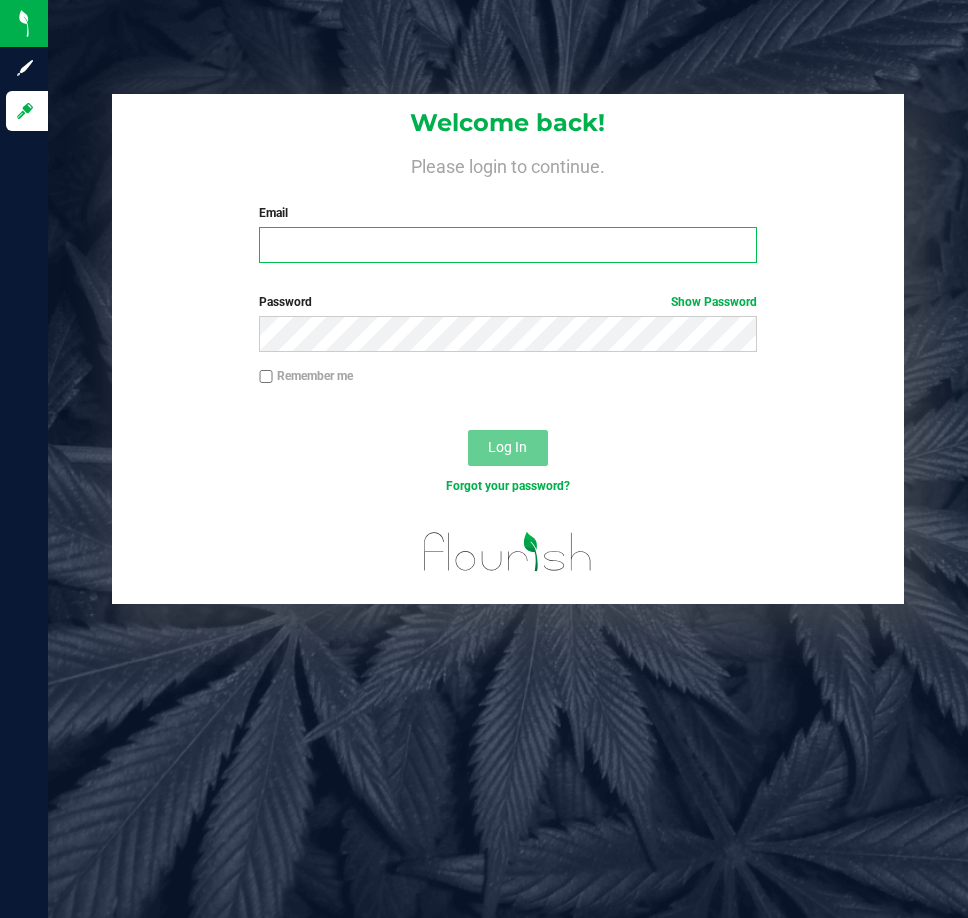 click on "Email" at bounding box center [508, 245] 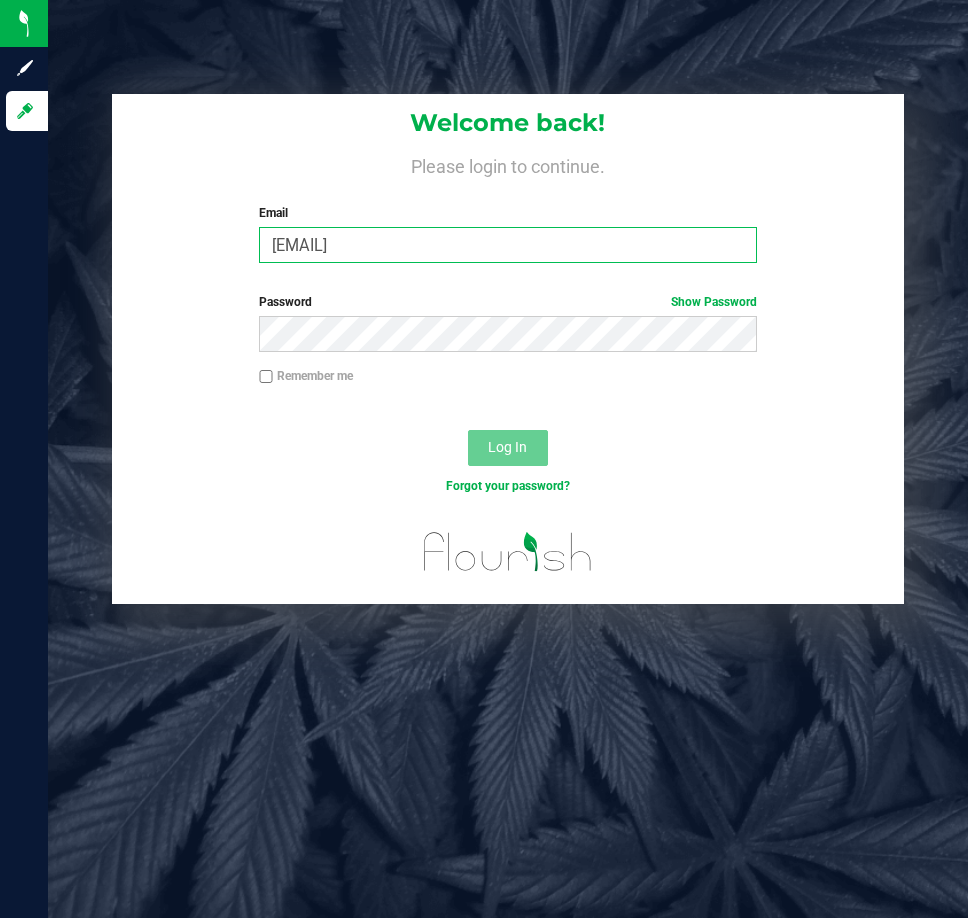 type on "[EMAIL]" 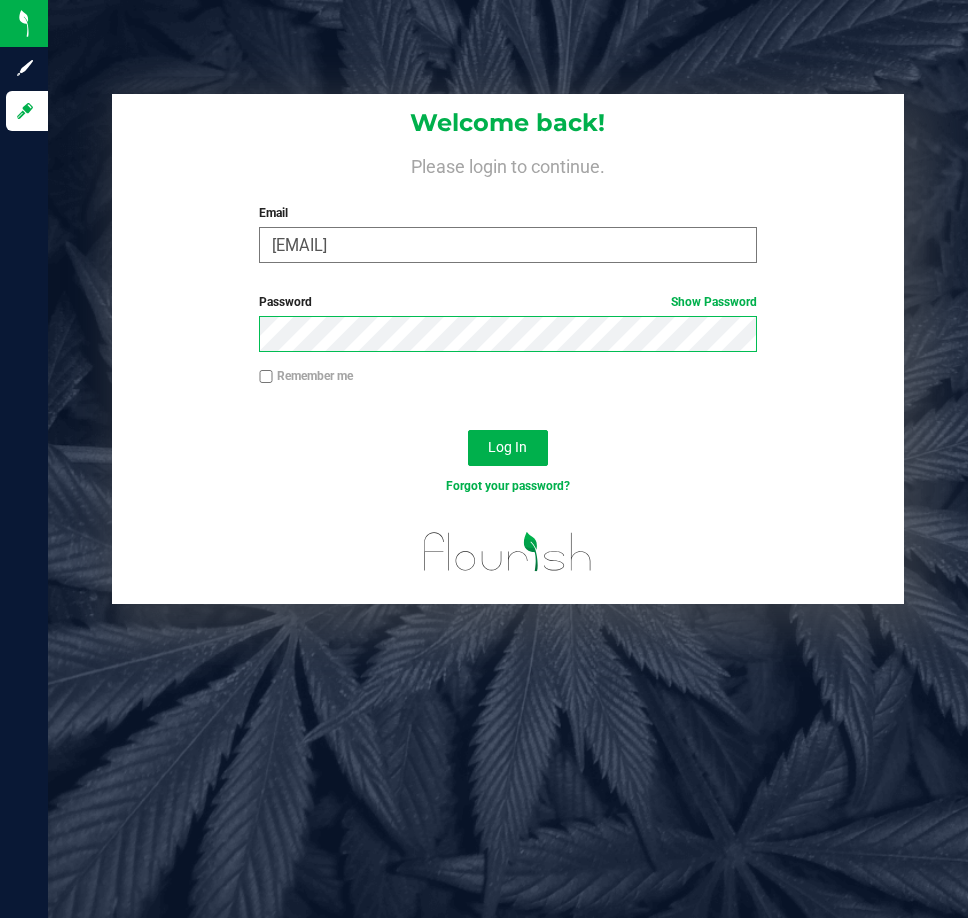 click on "Log In" at bounding box center [508, 448] 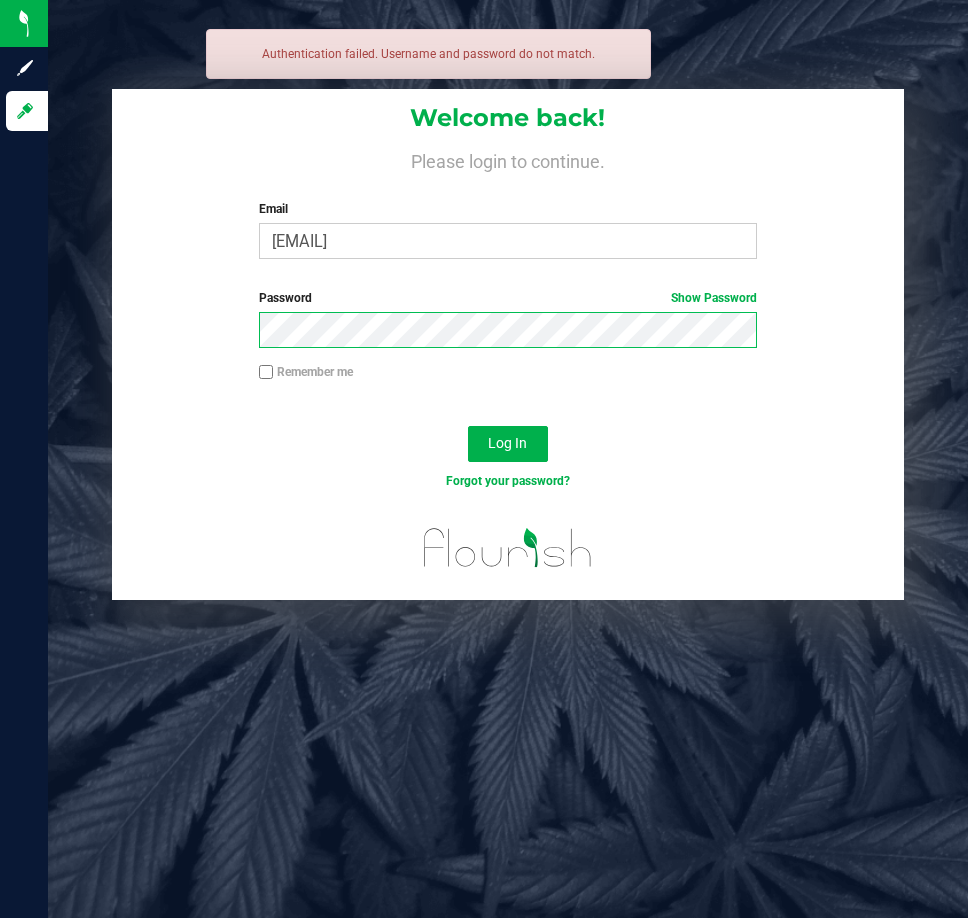 click on "Log In" at bounding box center [508, 444] 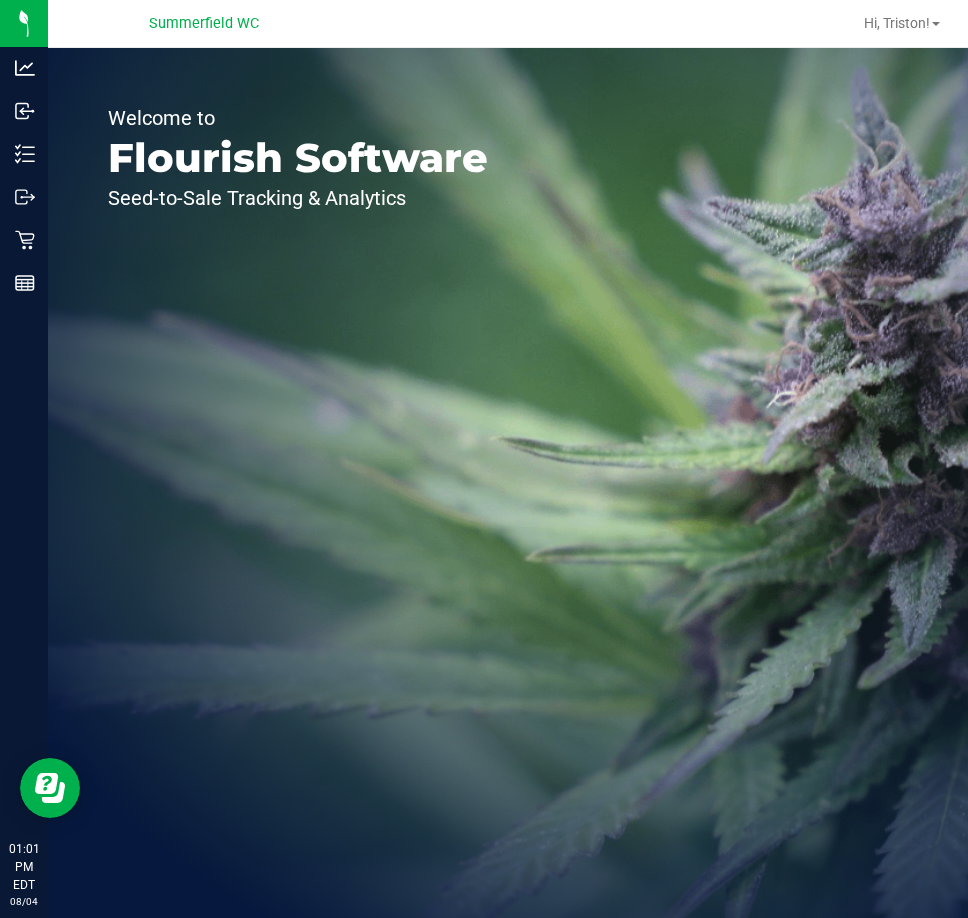 scroll, scrollTop: 0, scrollLeft: 0, axis: both 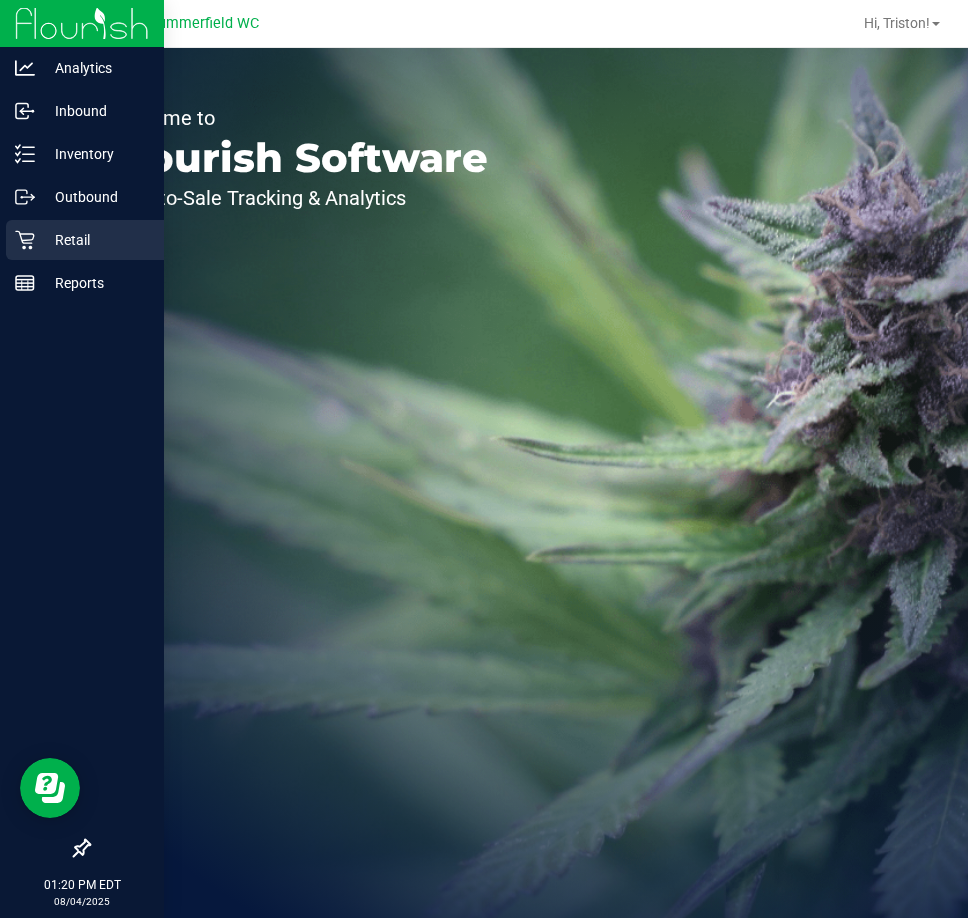 click 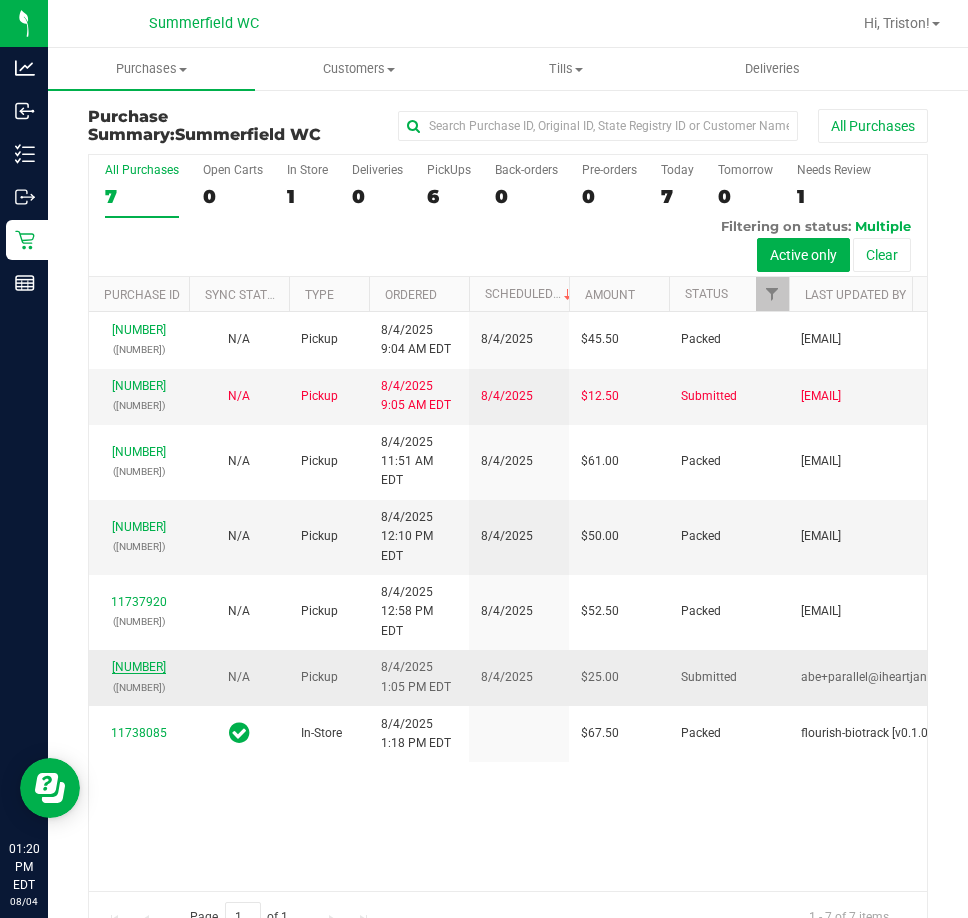 click on "[NUMBER]" at bounding box center [139, 667] 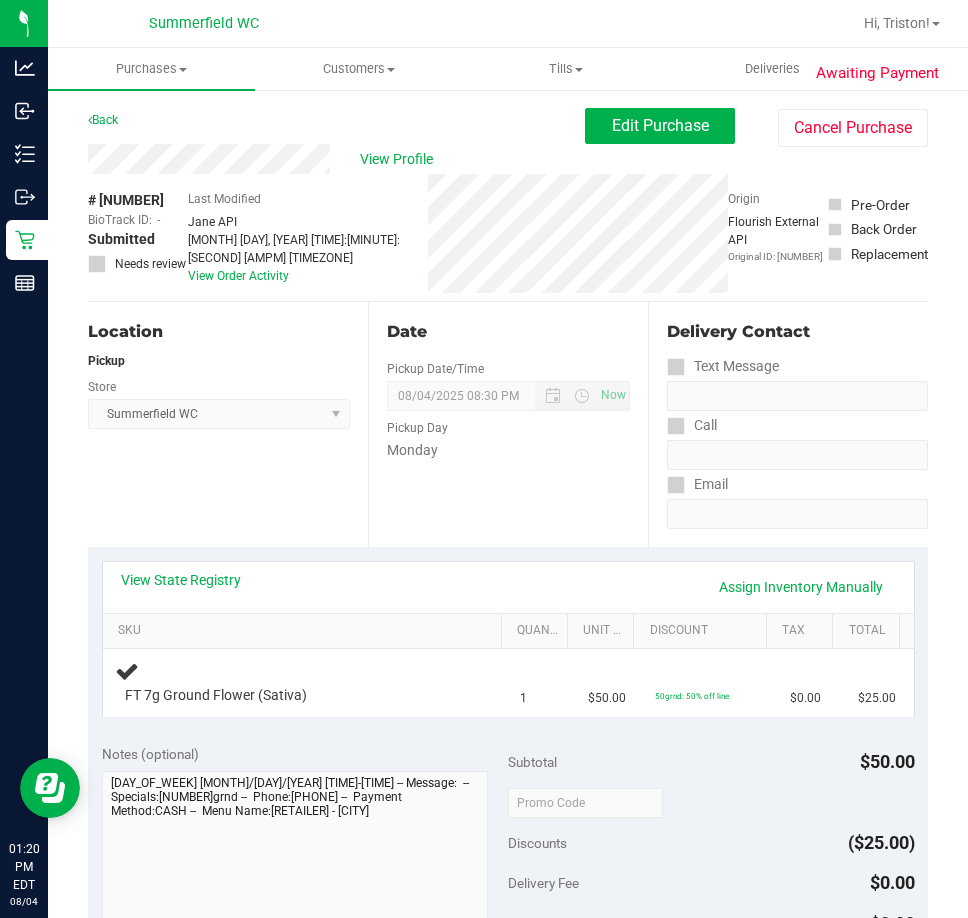 click on "View State Registry
Assign Inventory Manually" at bounding box center (508, 587) 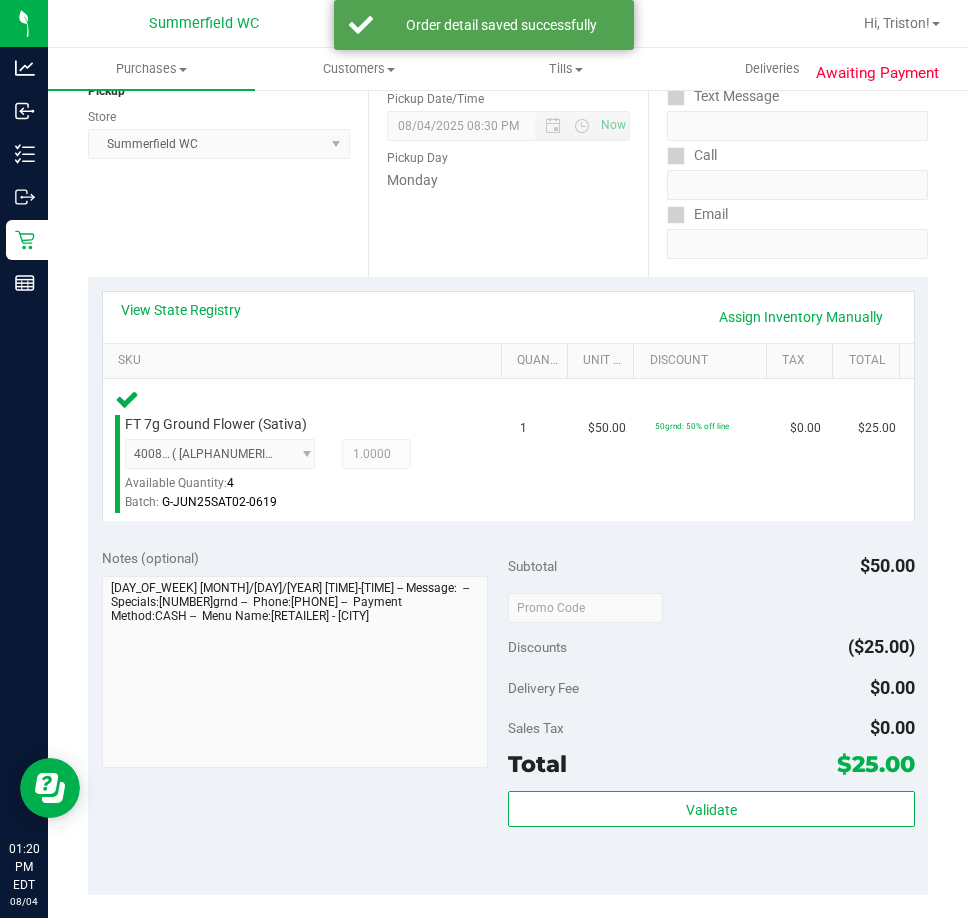 scroll, scrollTop: 300, scrollLeft: 0, axis: vertical 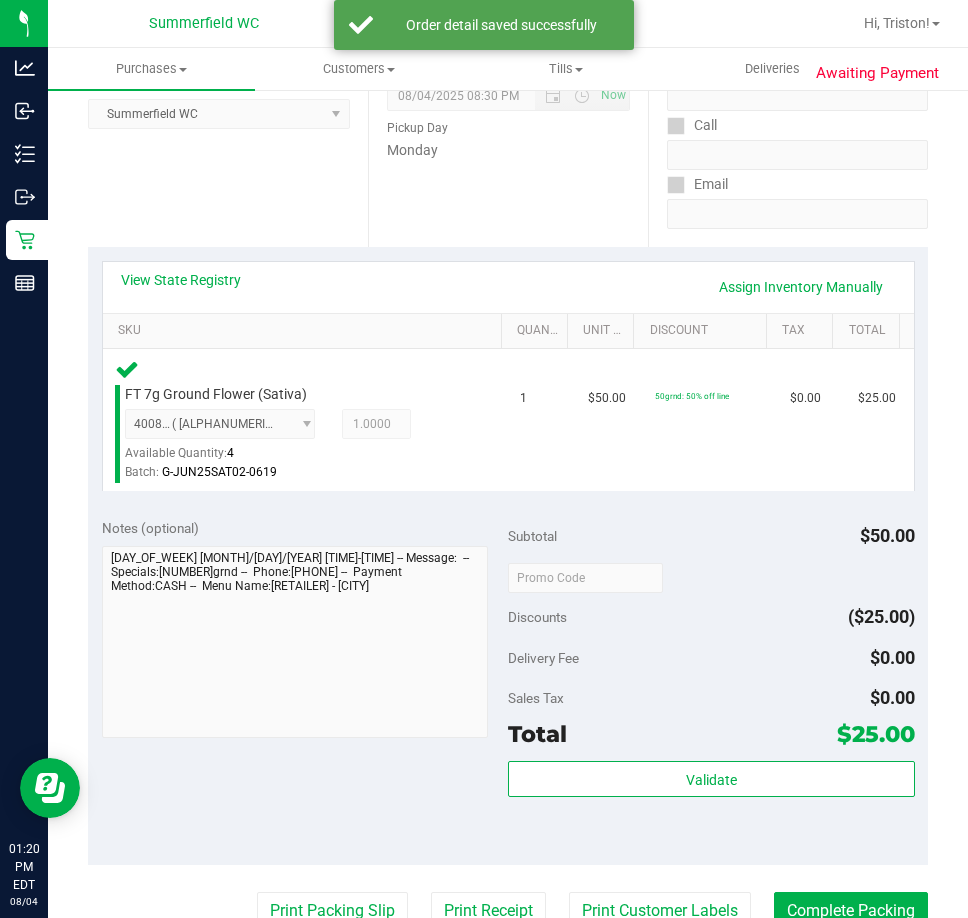 click on "Subtotal
$50.00
Discounts
($25.00)
Delivery Fee
$0.00
Sales Tax
$0.00
Total
$25.00
Validate" at bounding box center [711, 684] 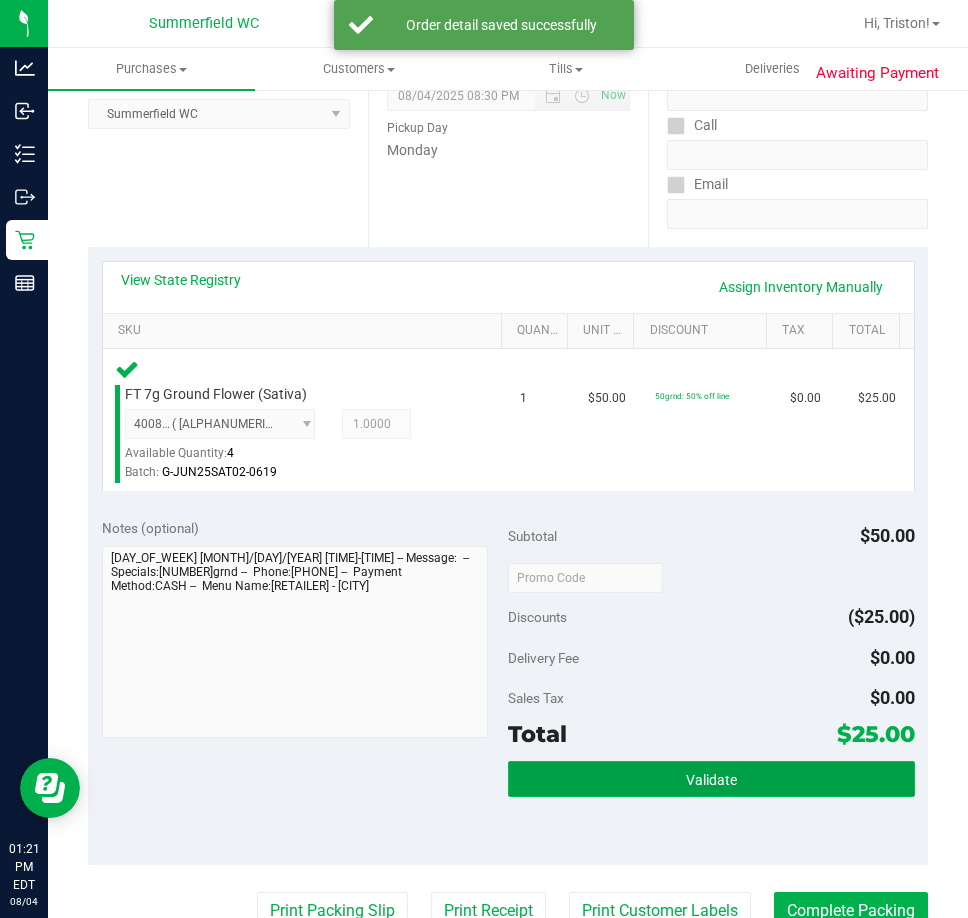 click on "Validate" at bounding box center (711, 779) 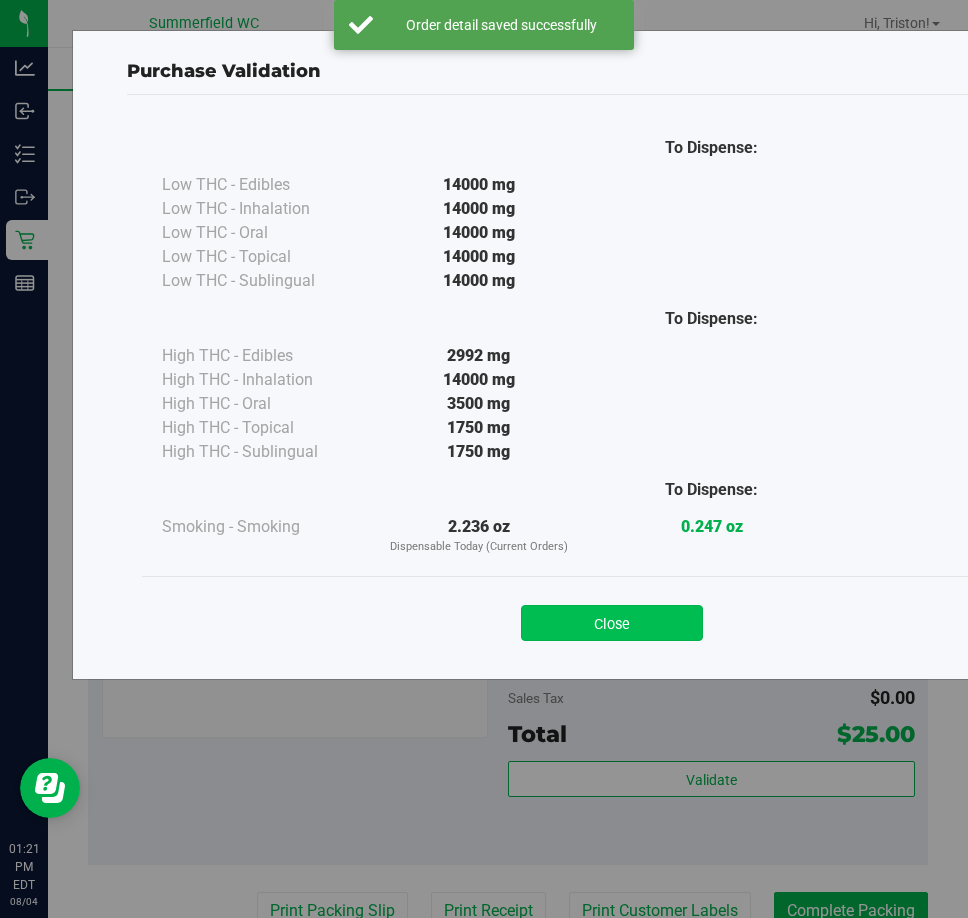 click on "Close" at bounding box center [612, 623] 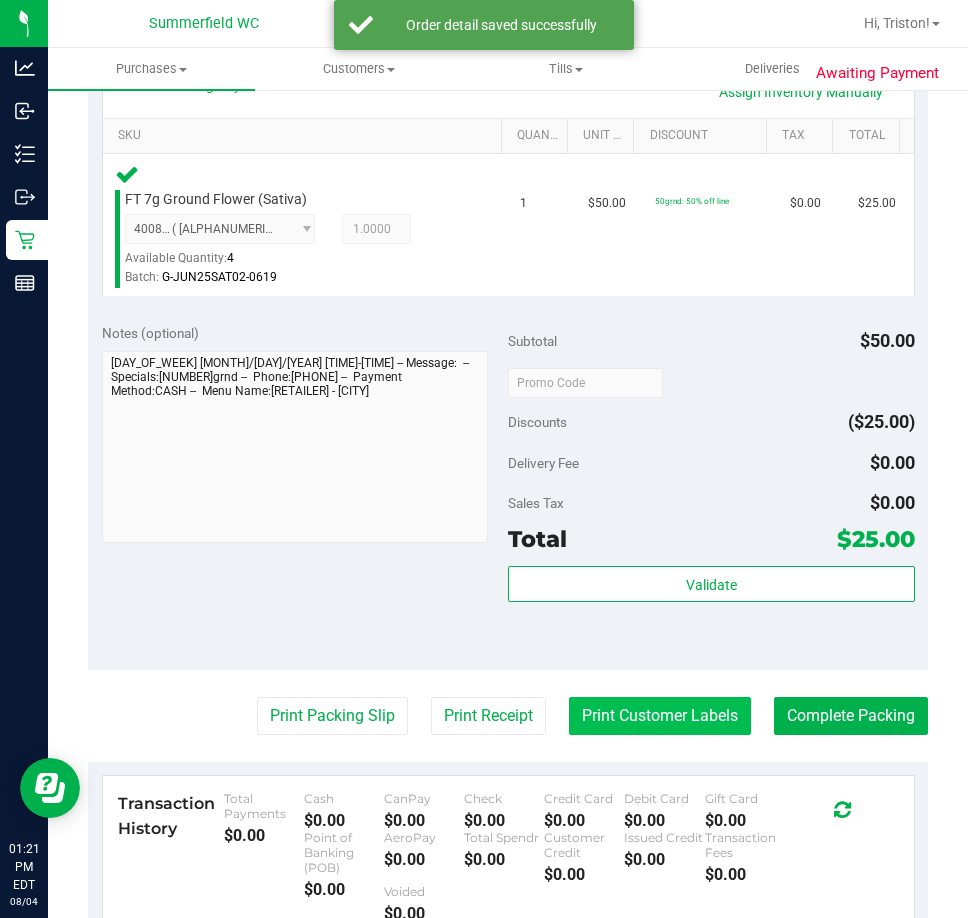 scroll, scrollTop: 500, scrollLeft: 0, axis: vertical 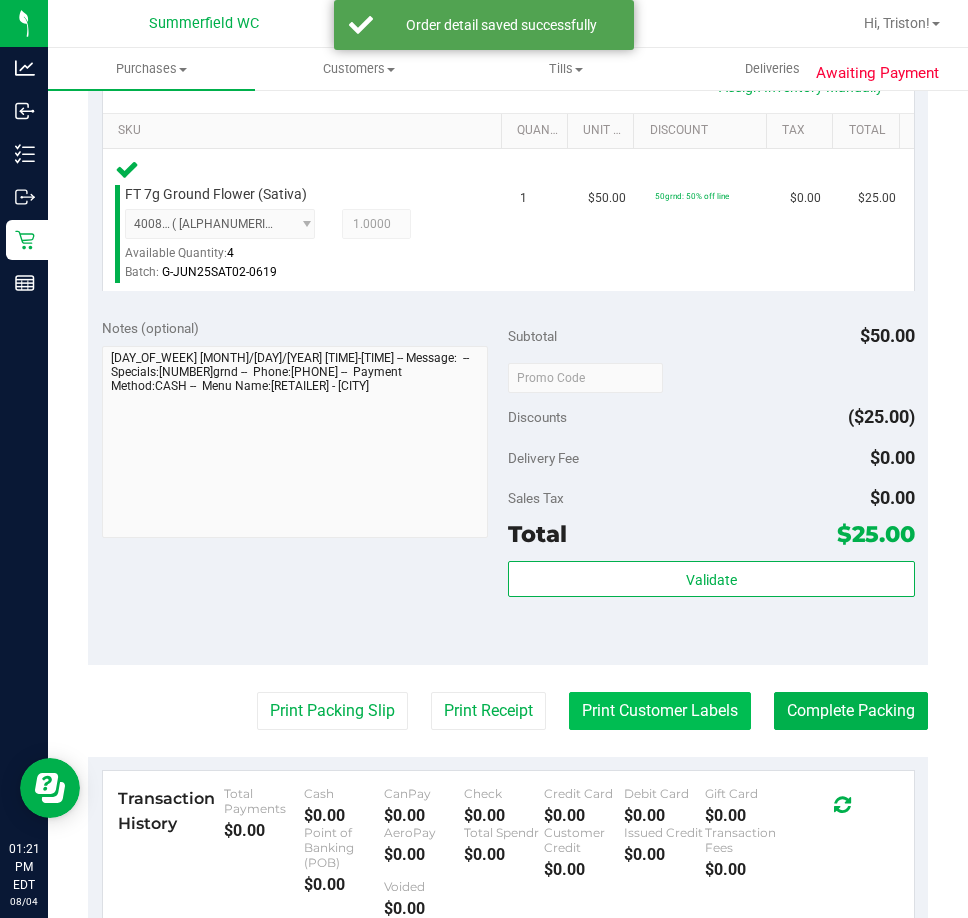 click on "Print Customer Labels" at bounding box center [660, 711] 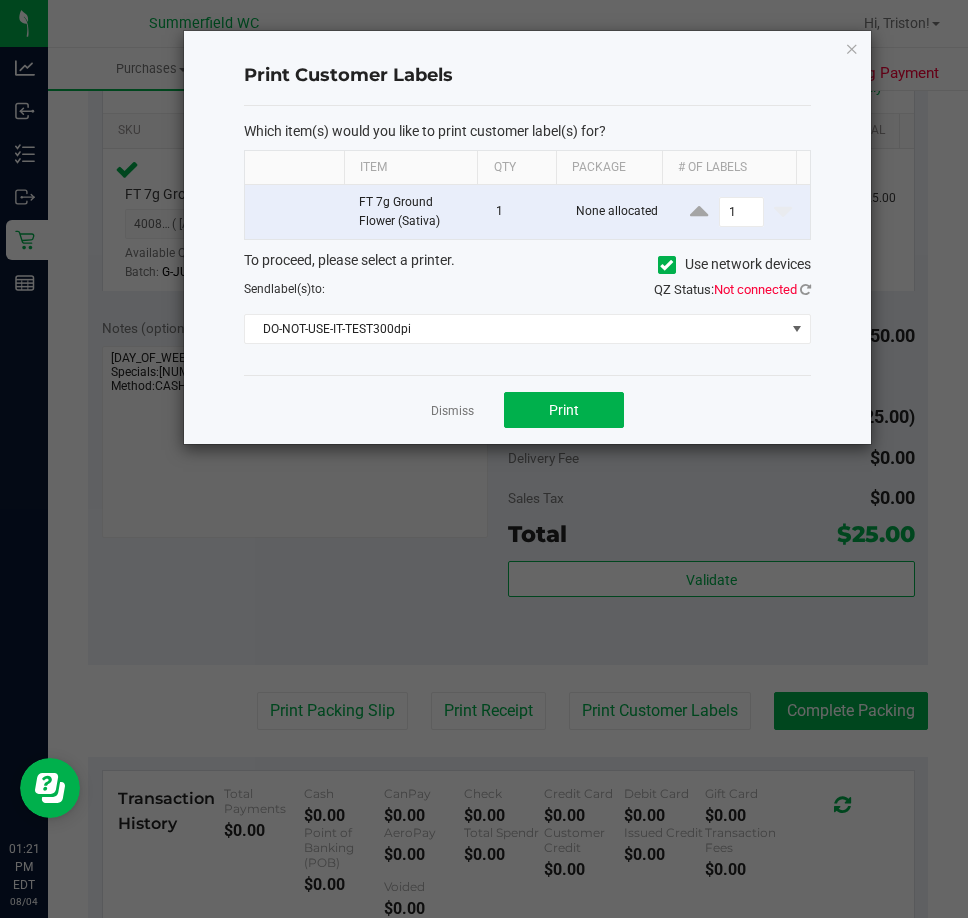 click on "Not connected" 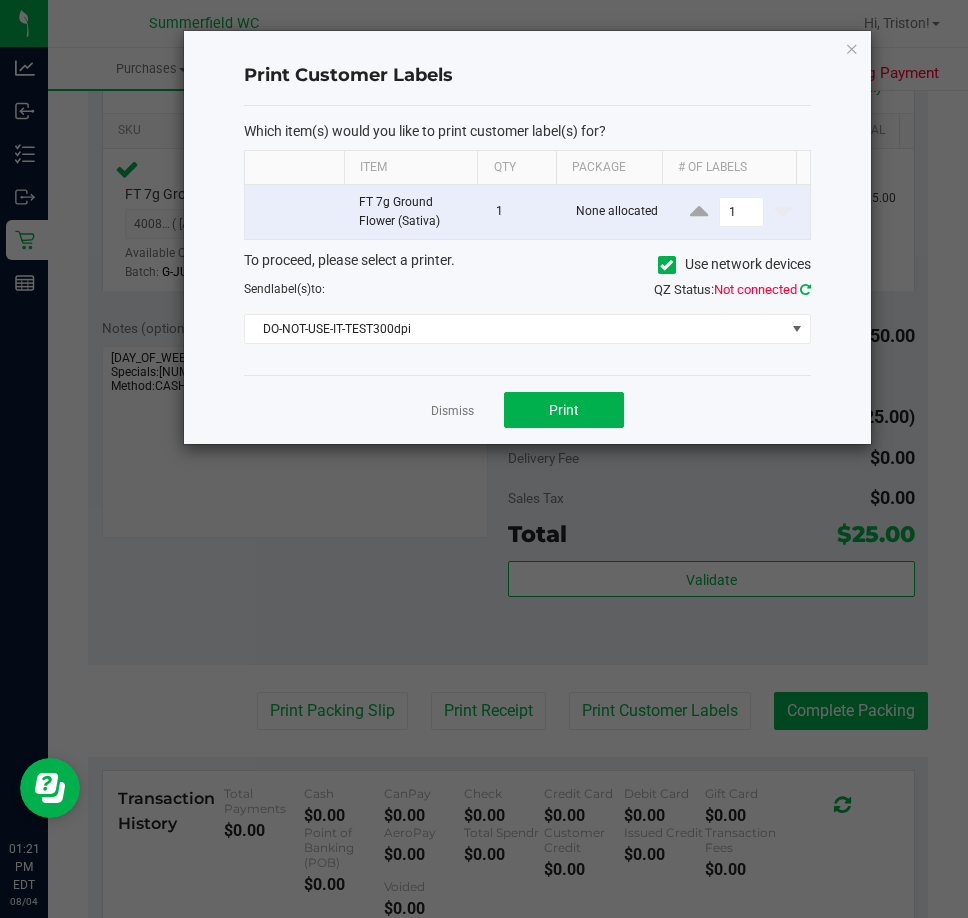 click on "QZ Status:   Not connected" 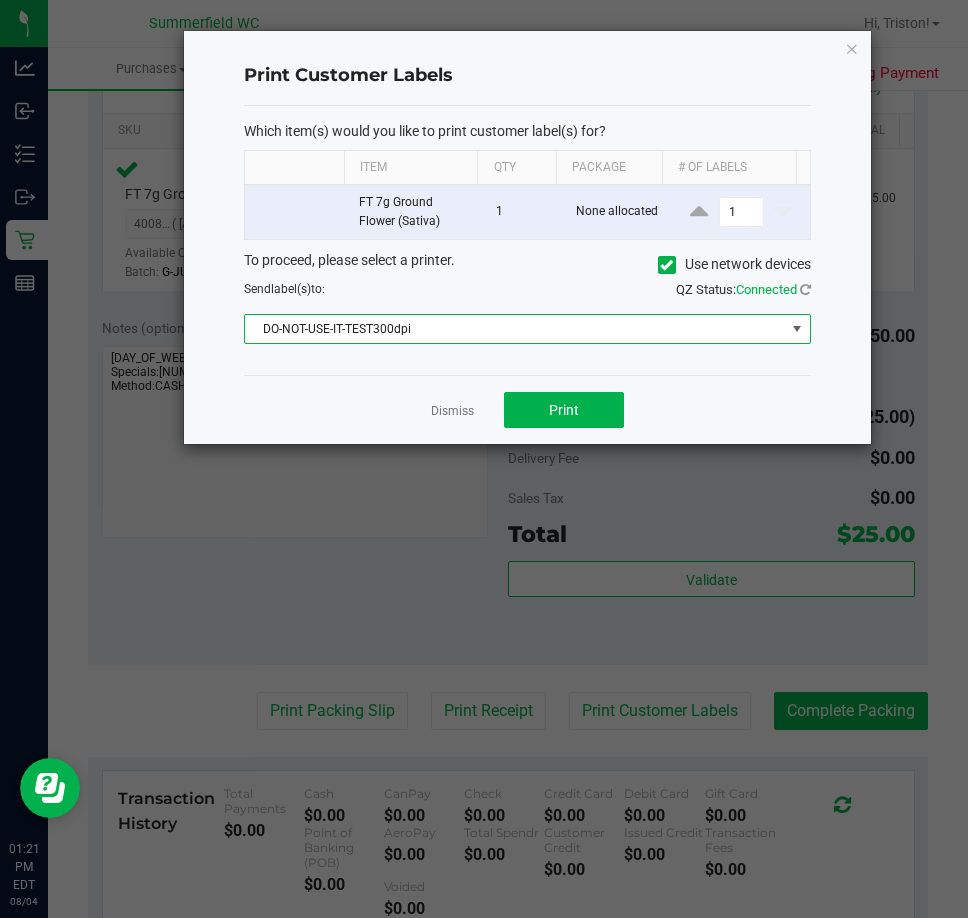 click on "DO-NOT-USE-IT-TEST300dpi" at bounding box center (514, 329) 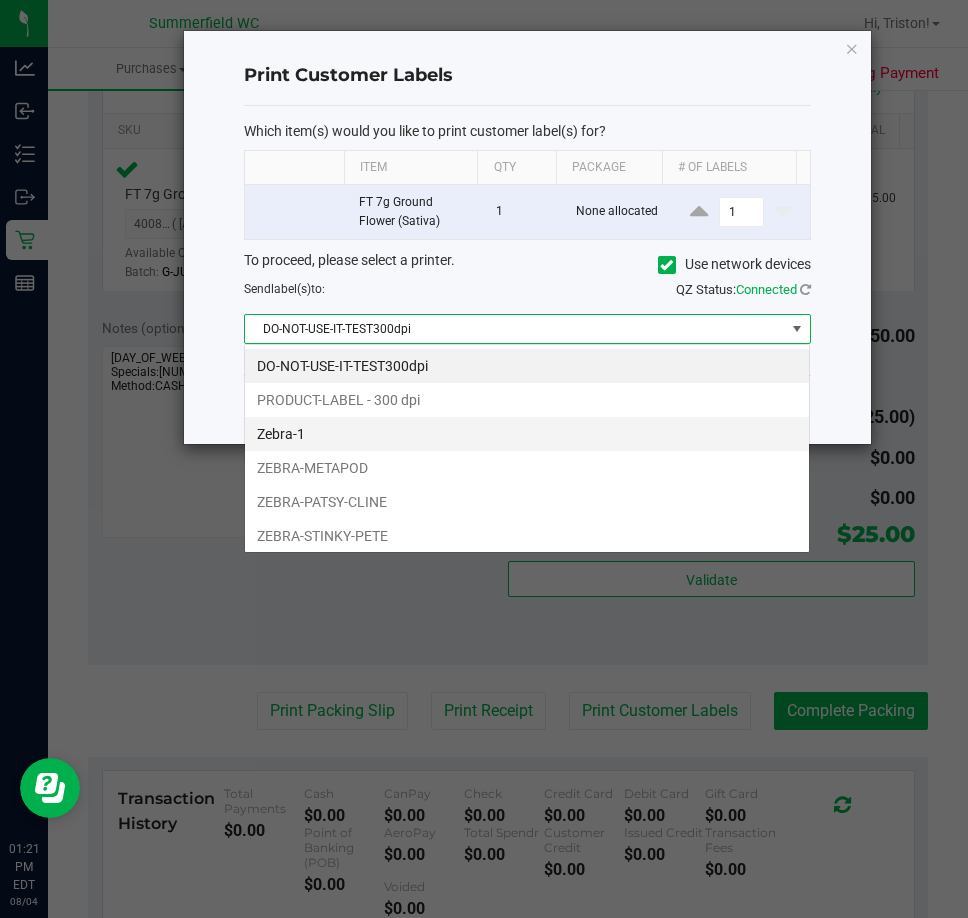scroll, scrollTop: 99970, scrollLeft: 99434, axis: both 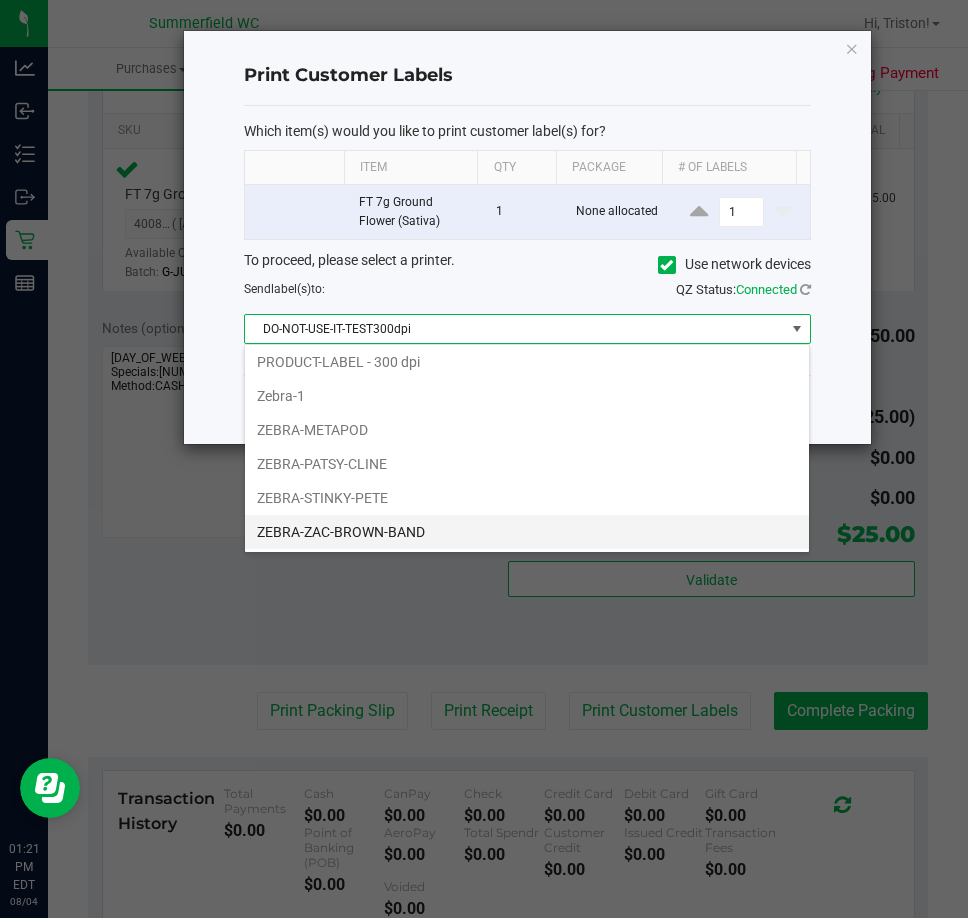 click on "ZEBRA-ZAC-BROWN-BAND" at bounding box center (527, 532) 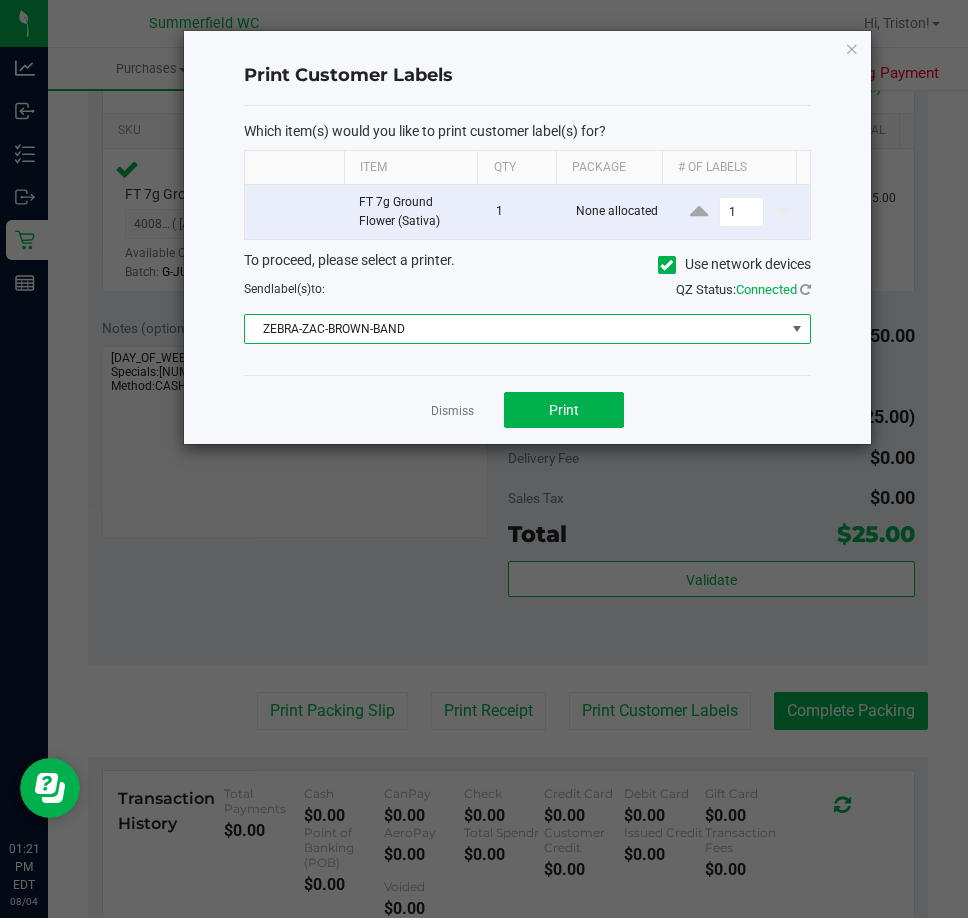 click on "ZEBRA-ZAC-BROWN-BAND" at bounding box center (514, 329) 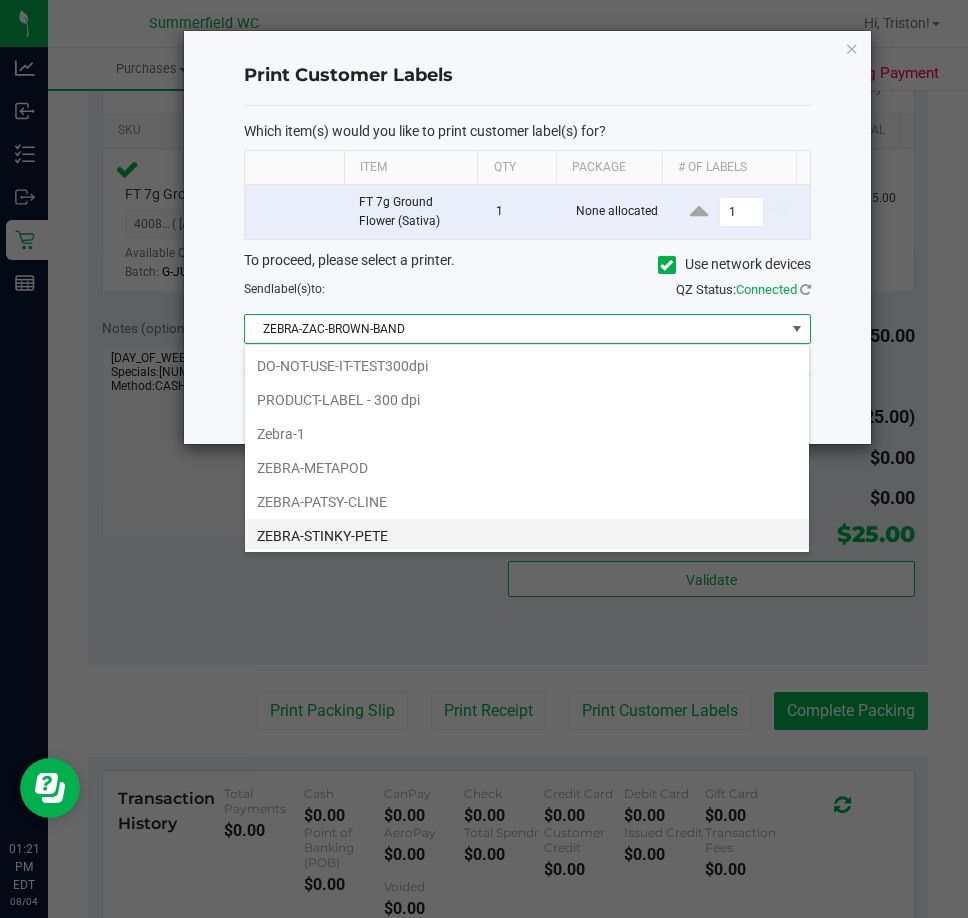 scroll, scrollTop: 38, scrollLeft: 0, axis: vertical 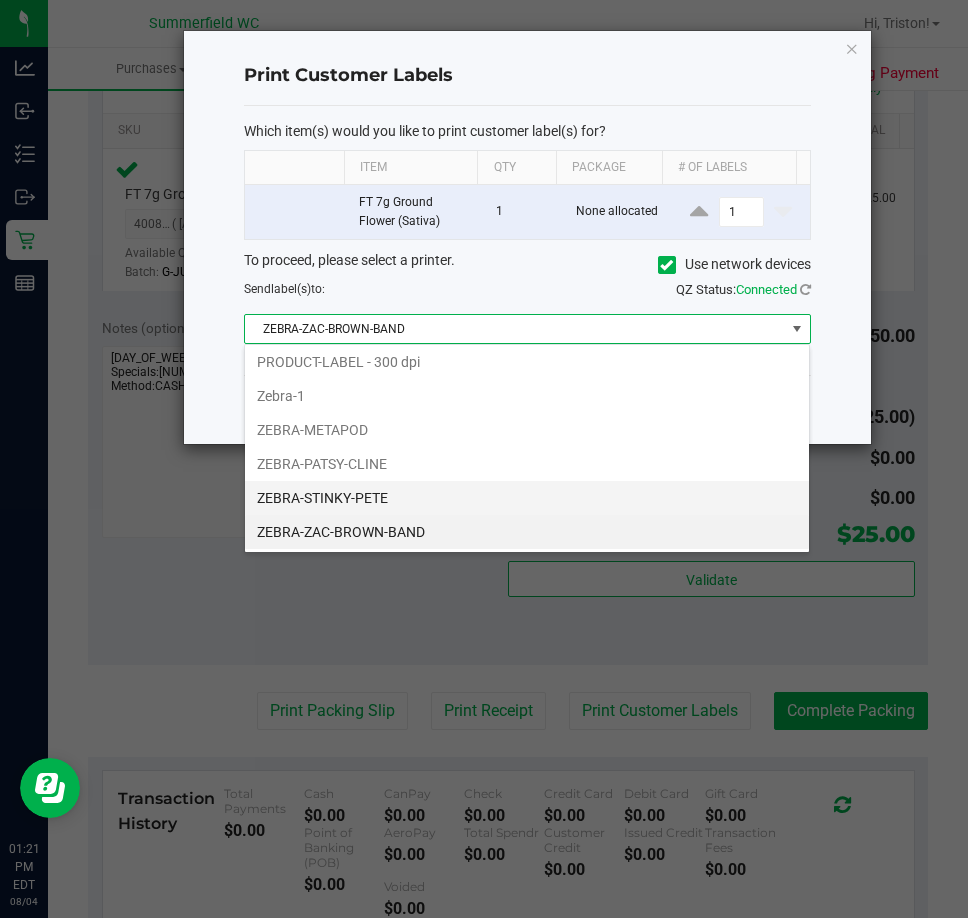 click on "ZEBRA-STINKY-PETE" at bounding box center (527, 498) 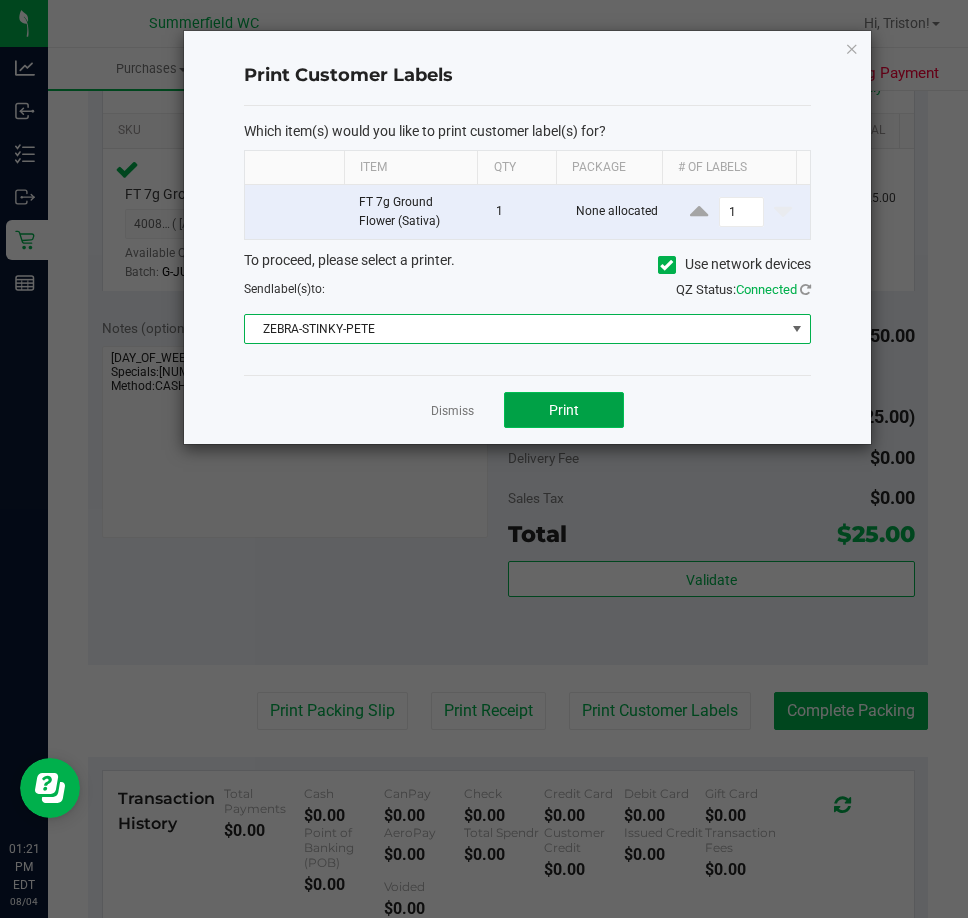click on "Print" 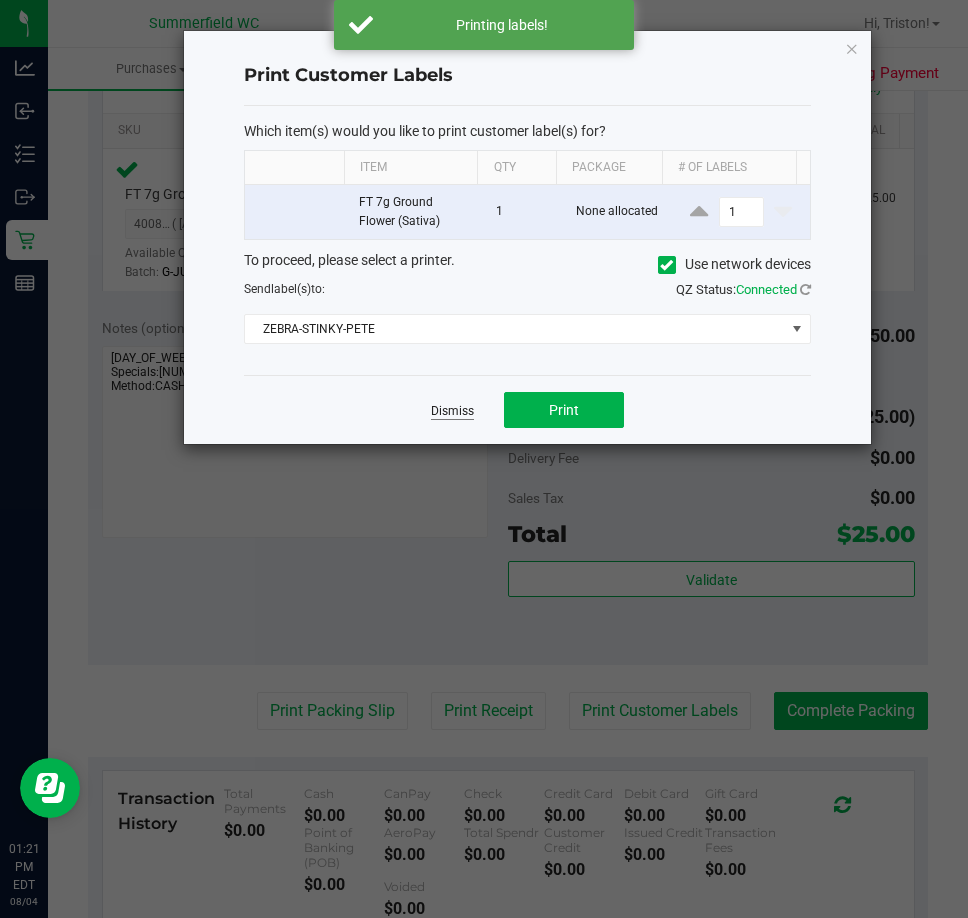 click on "Dismiss" 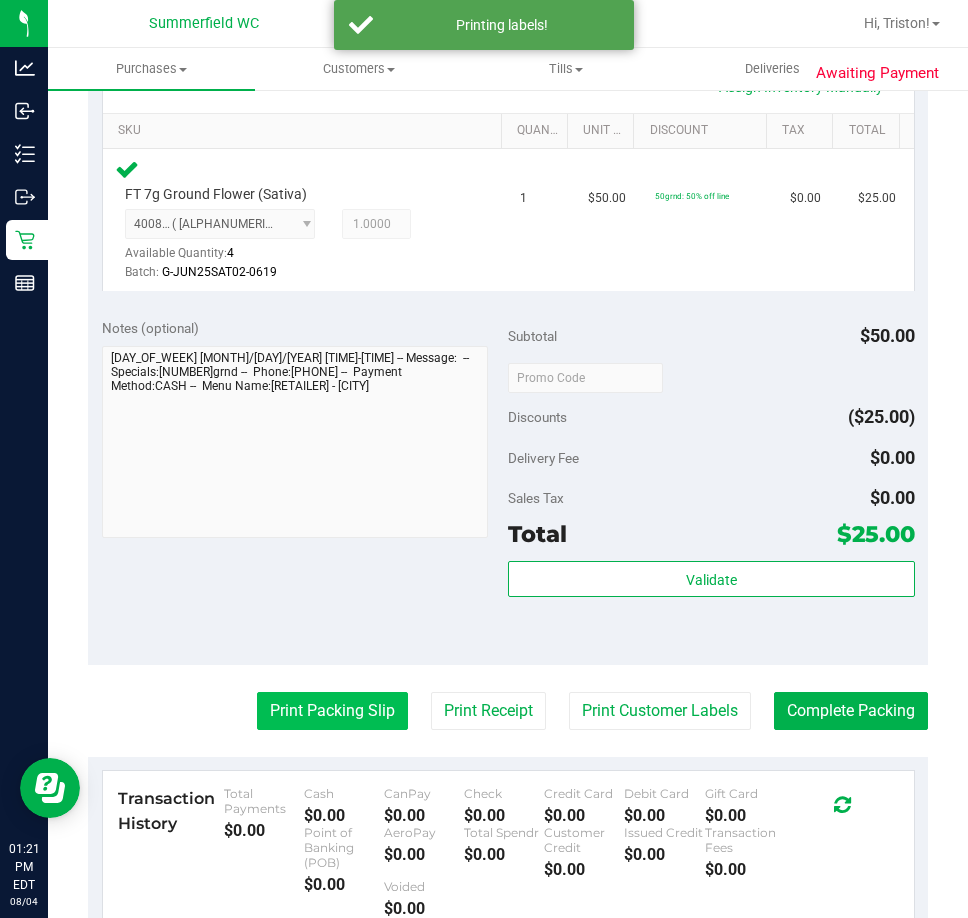 click on "Print Packing Slip" at bounding box center (332, 711) 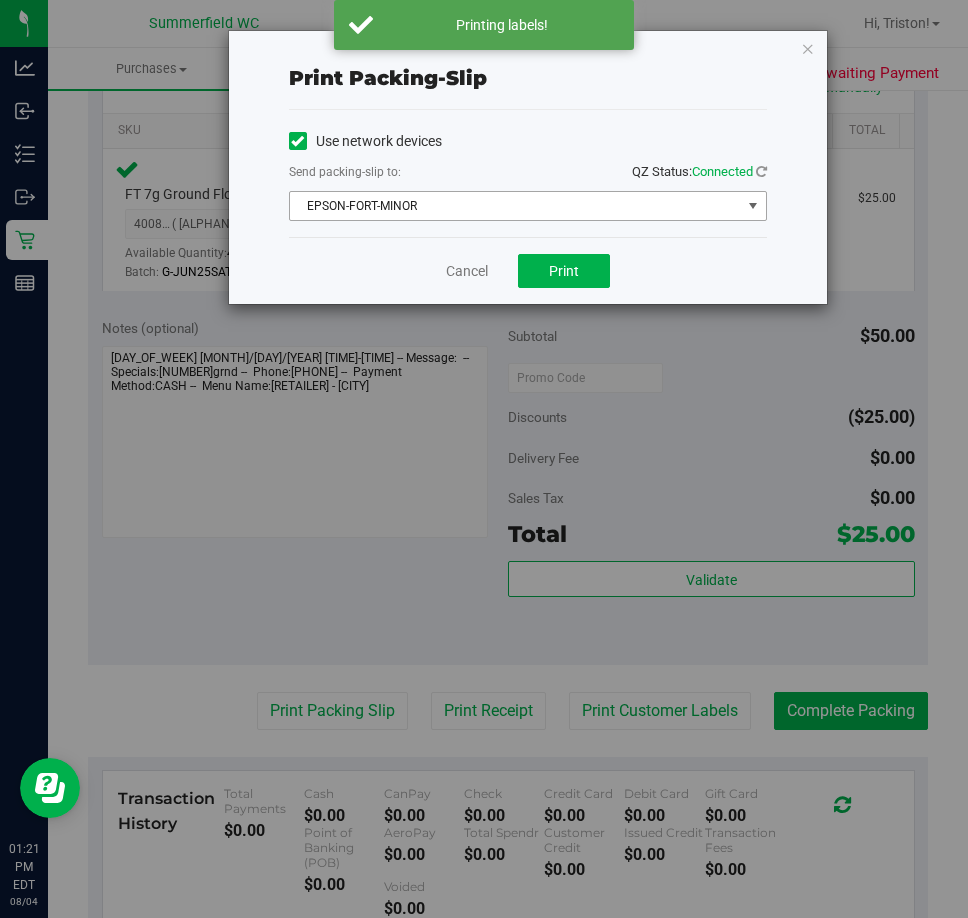 click on "EPSON-FORT-MINOR" at bounding box center (515, 206) 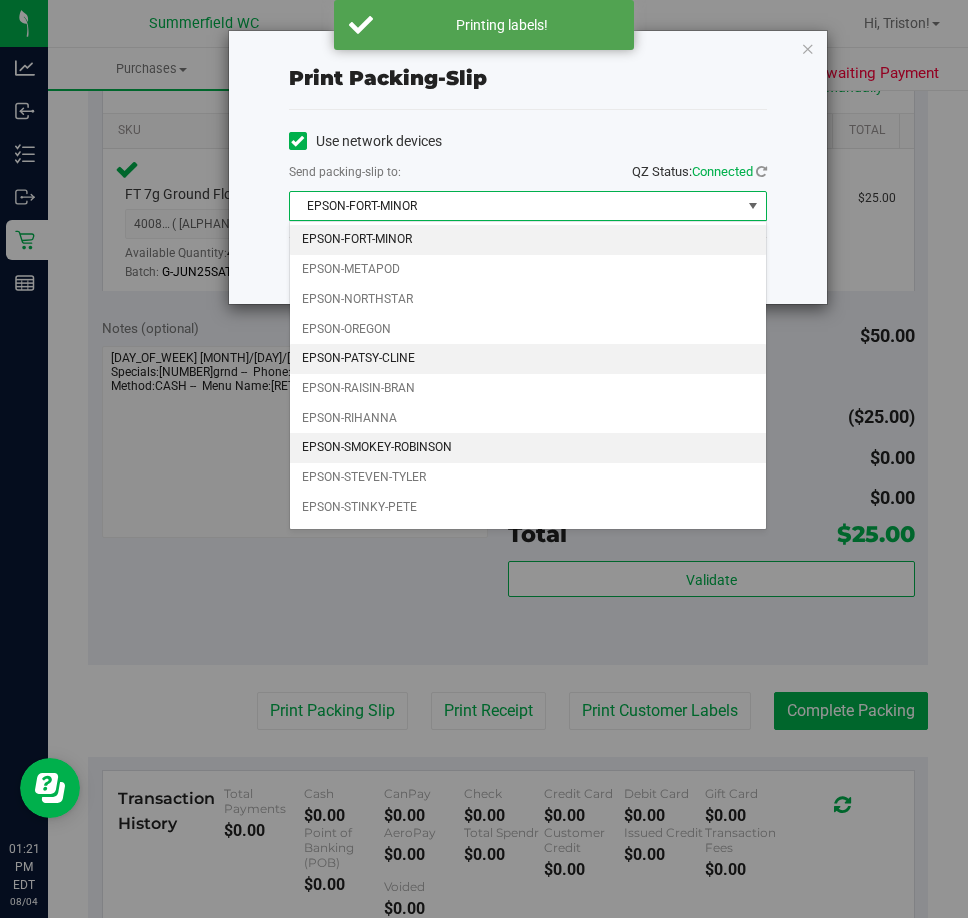 scroll, scrollTop: 86, scrollLeft: 0, axis: vertical 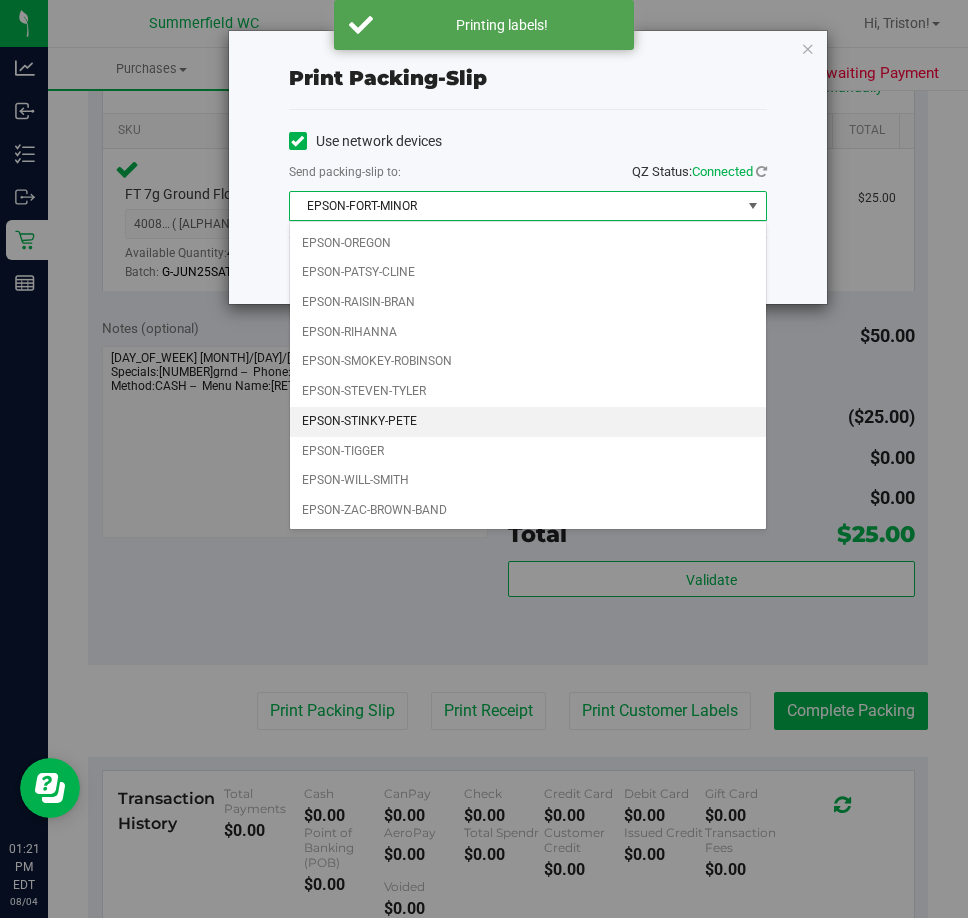 click on "EPSON-STINKY-PETE" at bounding box center [528, 422] 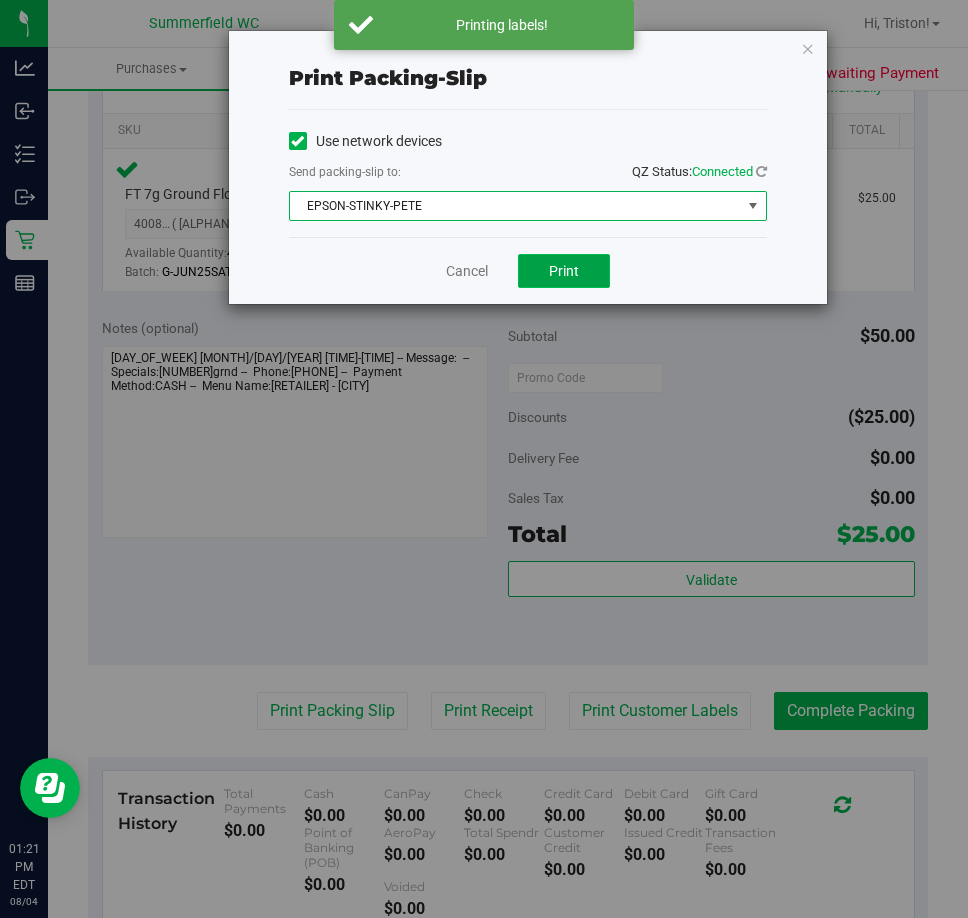click on "Print" at bounding box center [564, 271] 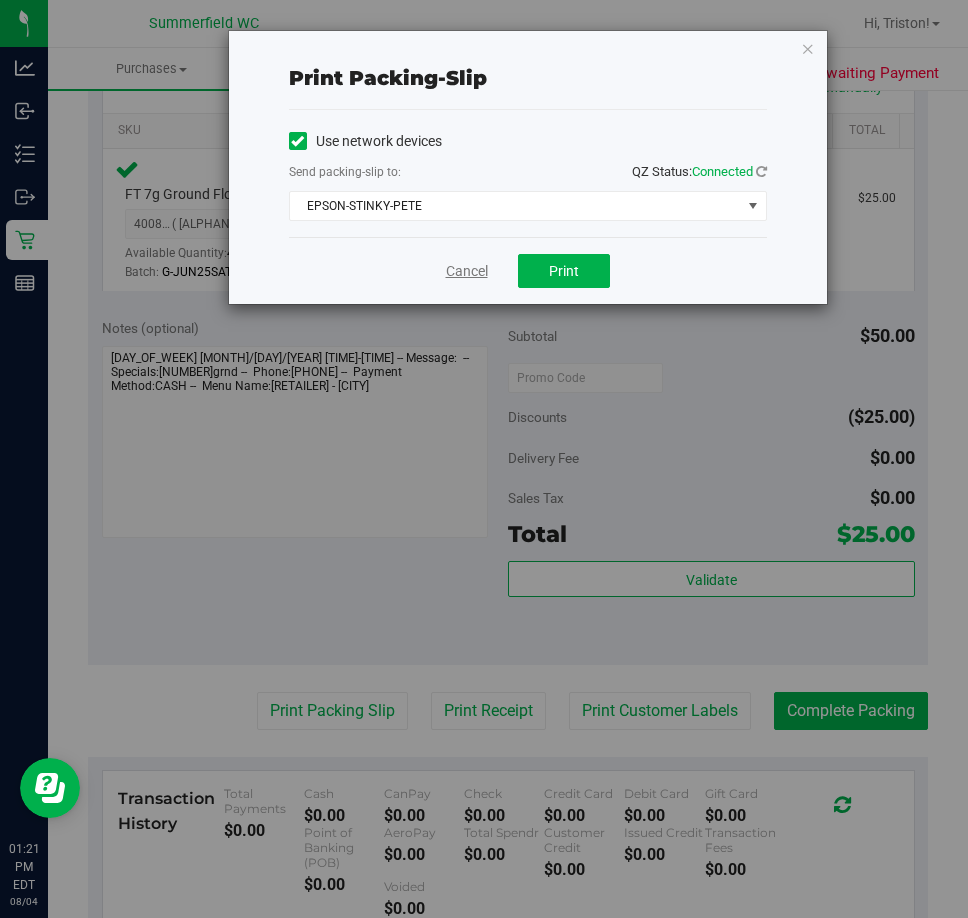 click on "Cancel" at bounding box center [467, 271] 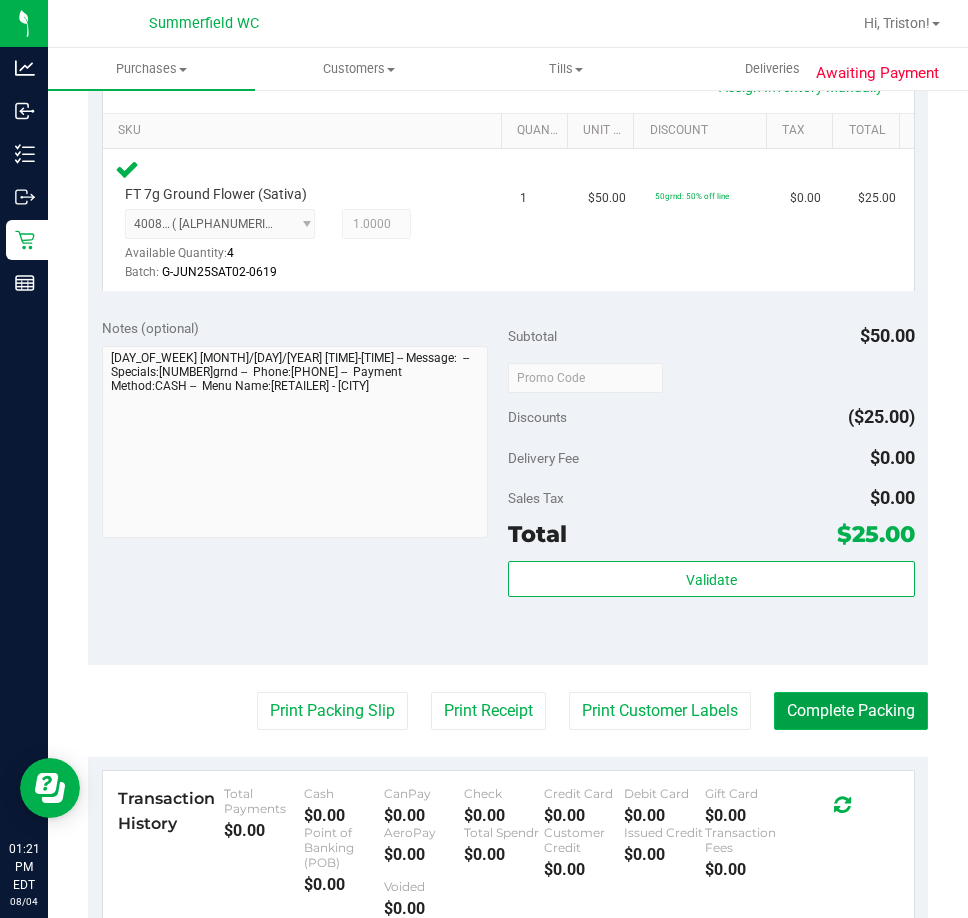 click on "Complete Packing" at bounding box center (851, 711) 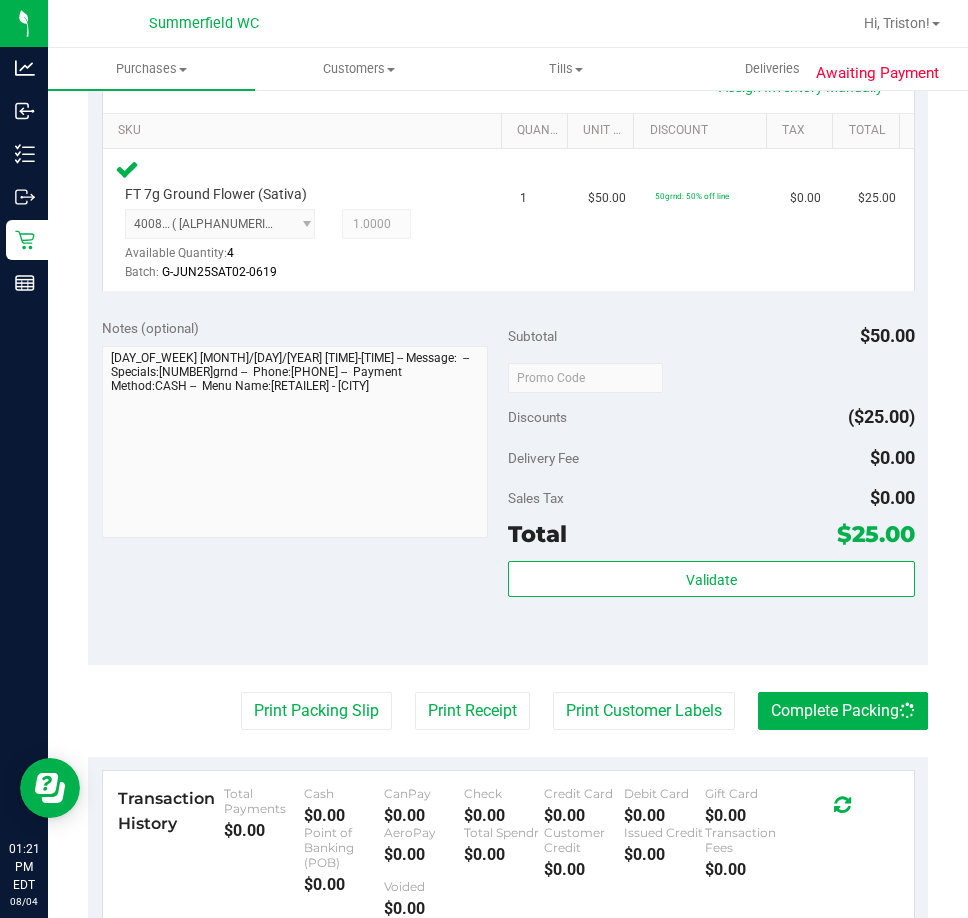 click on "Subtotal
$50.00" at bounding box center [711, 336] 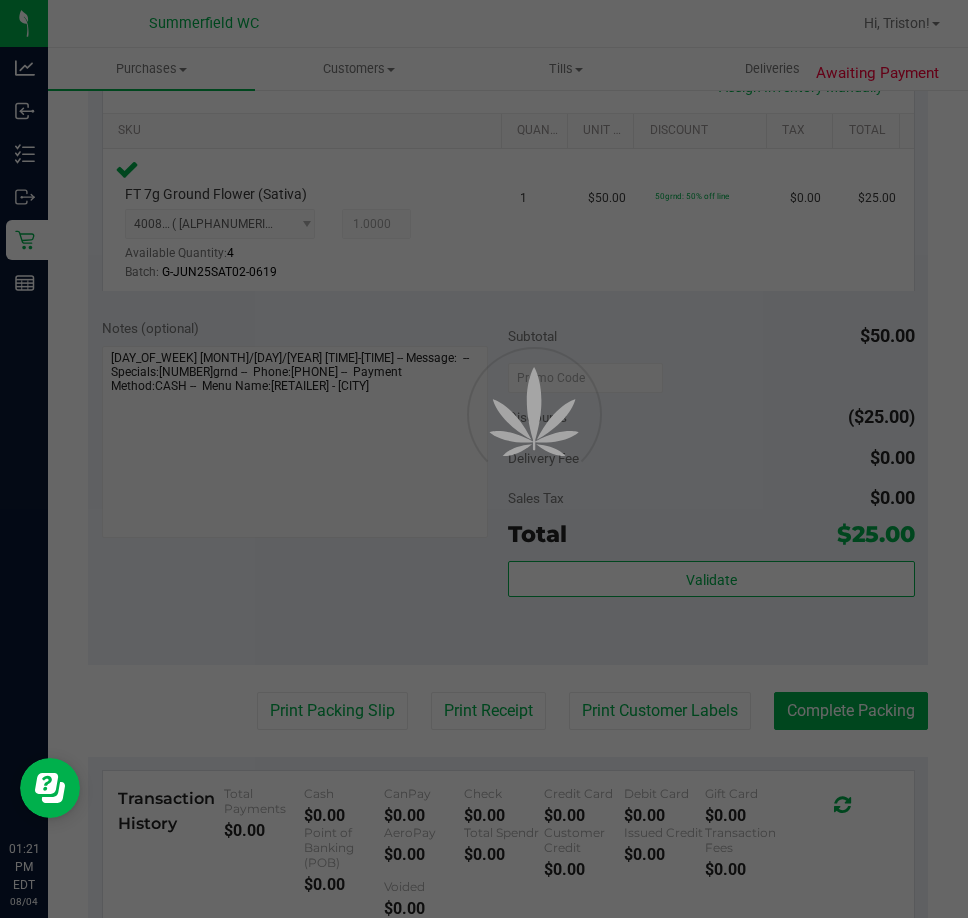 scroll, scrollTop: 0, scrollLeft: 0, axis: both 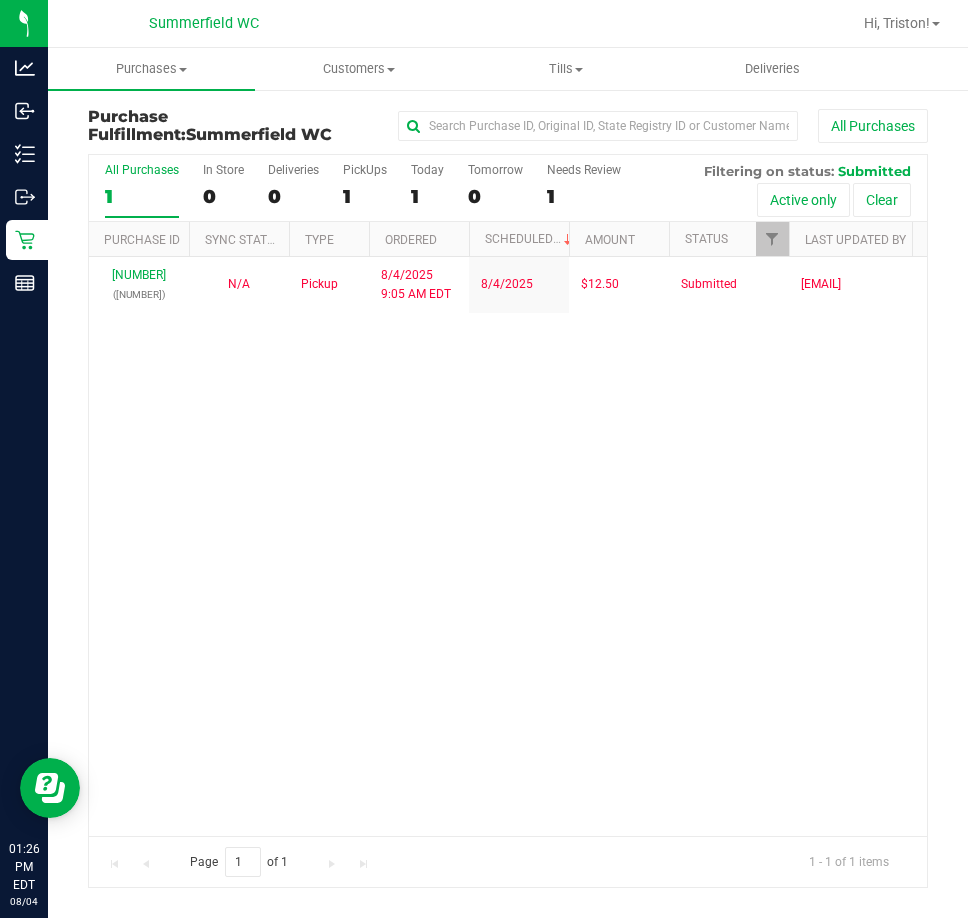 click on "[NUMBER]
([NUMBER])
N/A
Pickup [MONTH]/[DAY]/[YEAR] [TIME]:[MINUTE] [AMPM] [TIMEZONE] [MONTH]/[DAY]/[YEAR]
$12.50
Submitted [EMAIL]" at bounding box center (508, 546) 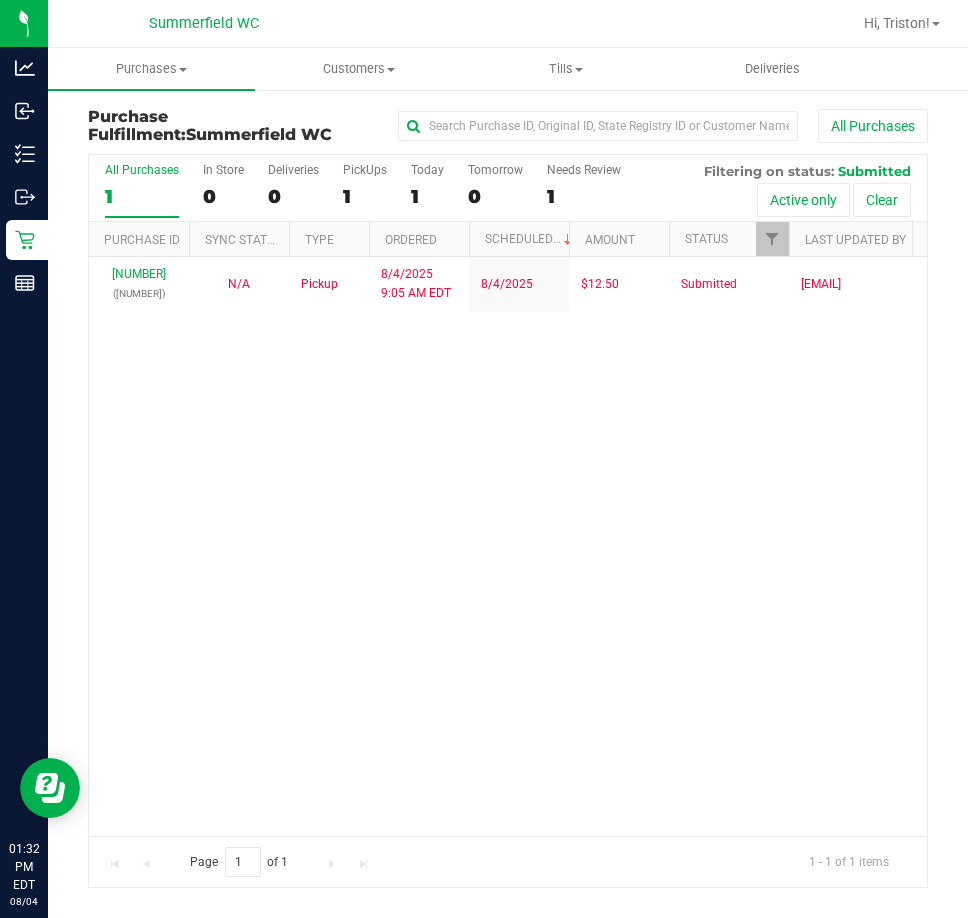 click on "[NUMBER]
([NUMBER])
N/A
Pickup [MONTH]/[DAY]/[YEAR] [TIME]:[MINUTE] [AMPM] [TIMEZONE] [MONTH]/[DAY]/[YEAR]
$12.50
Submitted [EMAIL]" at bounding box center [508, 546] 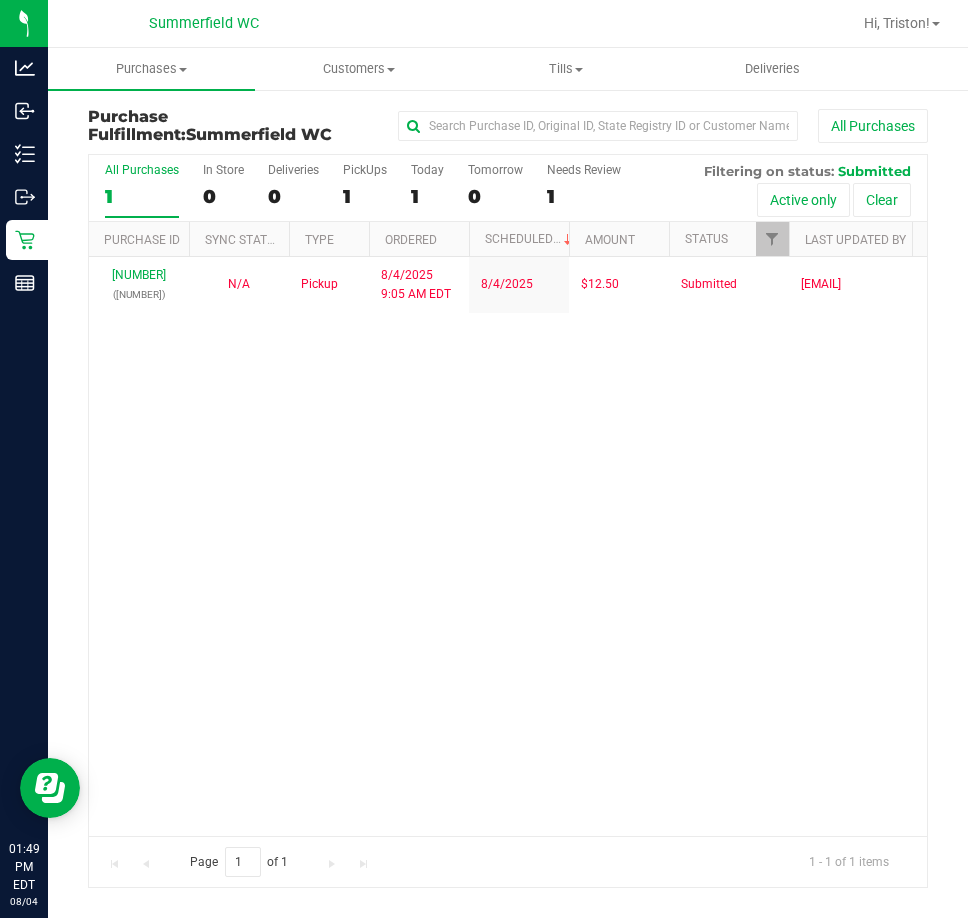 click on "[NUMBER]
([NUMBER])
N/A
Pickup [MONTH]/[DAY]/[YEAR] [TIME]:[MINUTE] [AMPM] [TIMEZONE] [MONTH]/[DAY]/[YEAR]
$12.50
Submitted [EMAIL]" at bounding box center [508, 546] 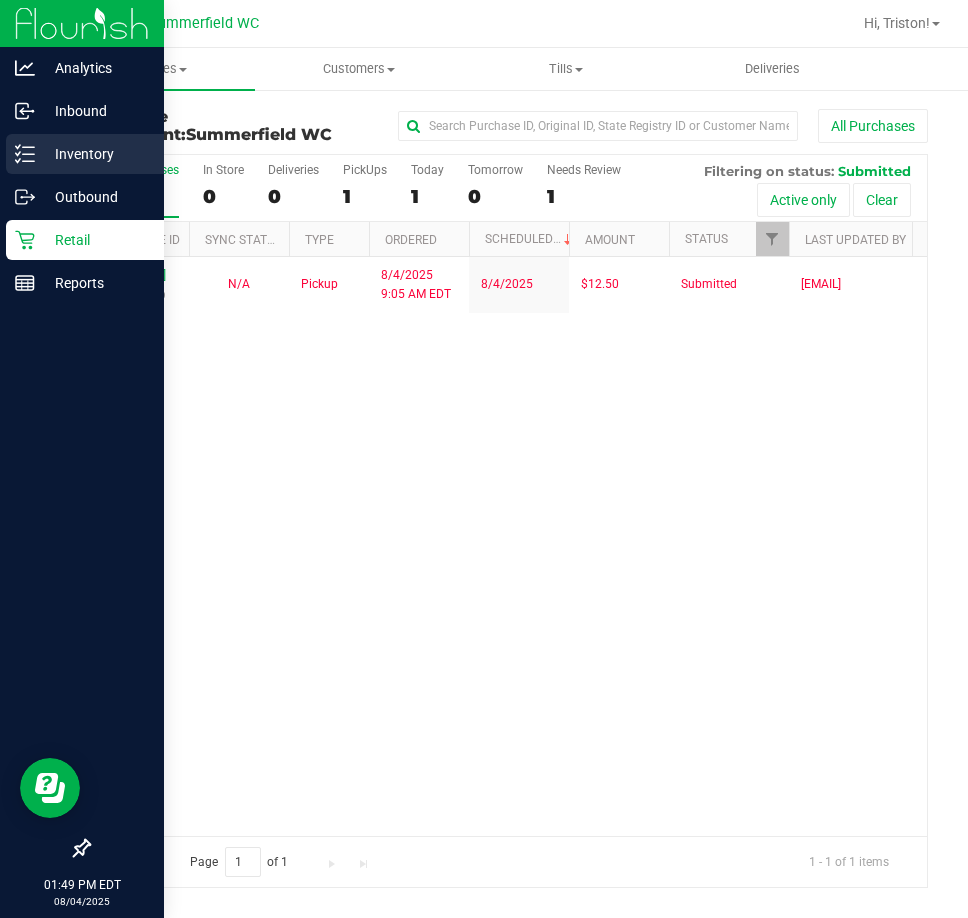 click on "Inventory" at bounding box center (95, 154) 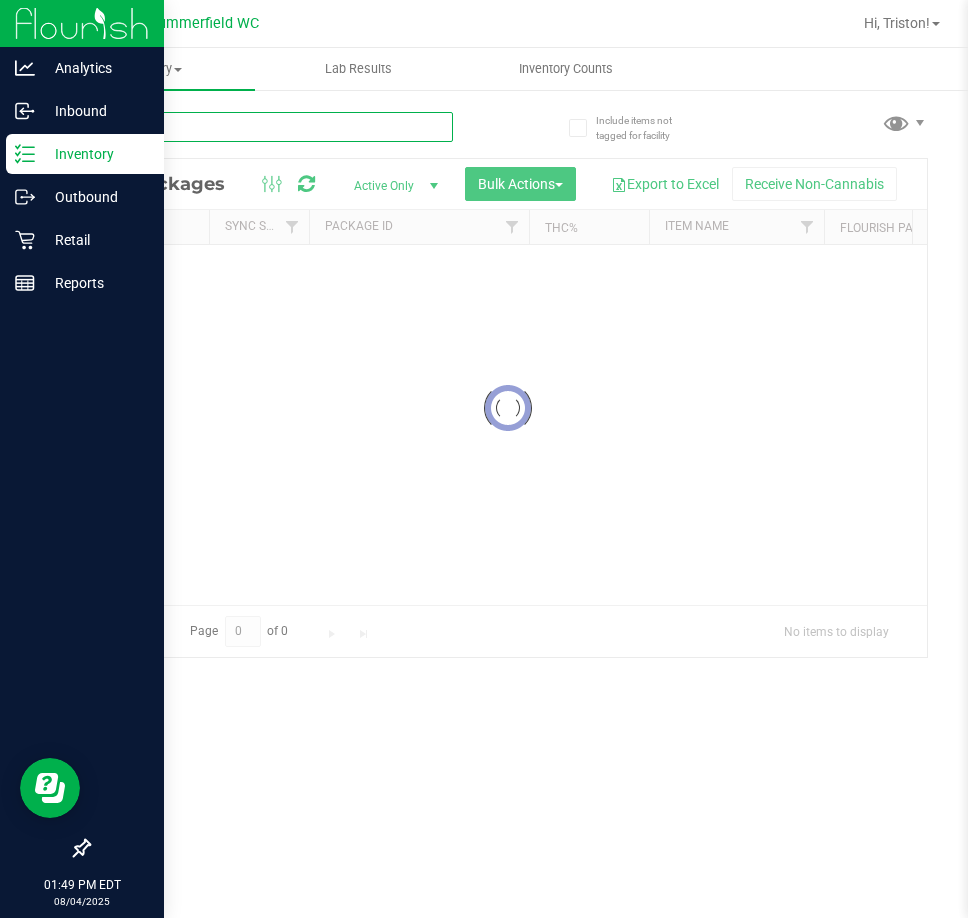 click at bounding box center (270, 127) 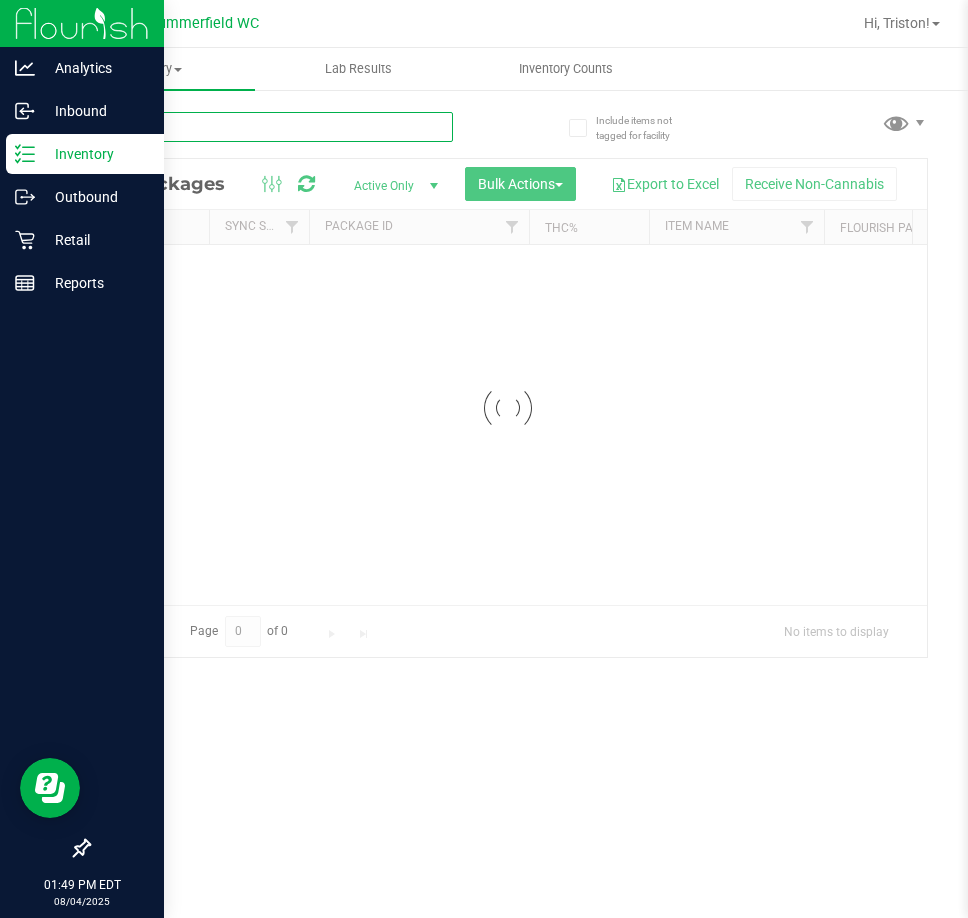 type on "rai" 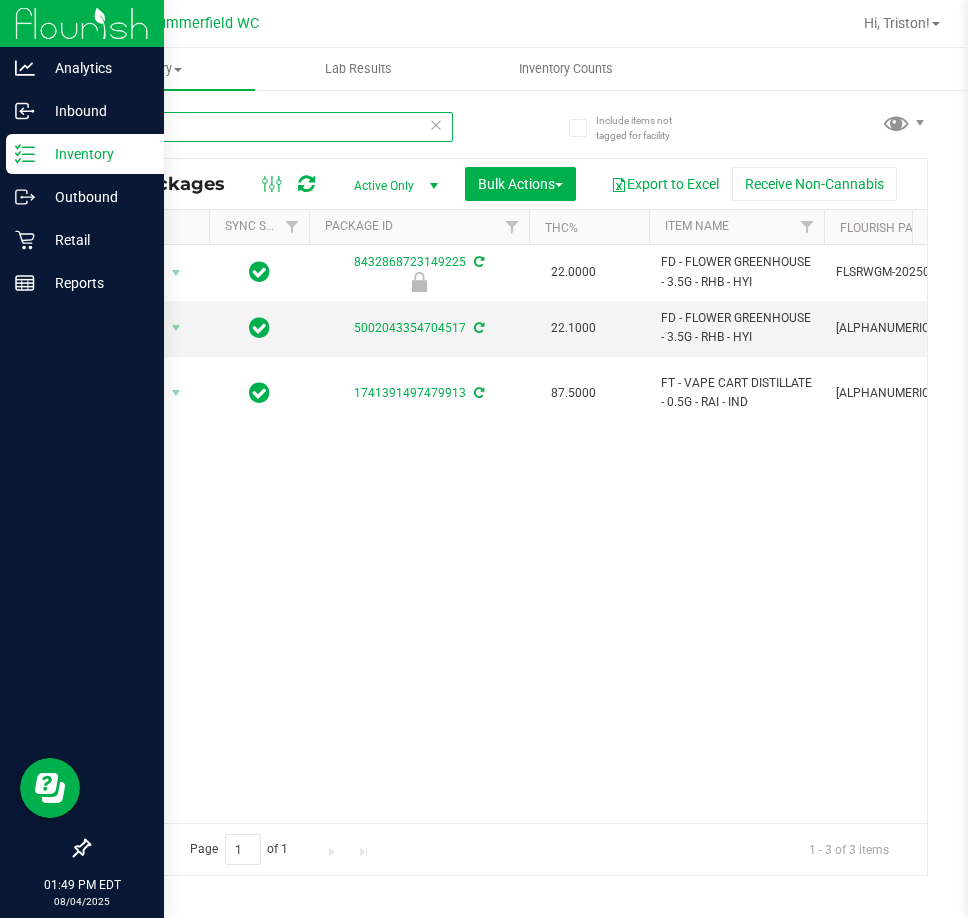 scroll, scrollTop: 0, scrollLeft: 194, axis: horizontal 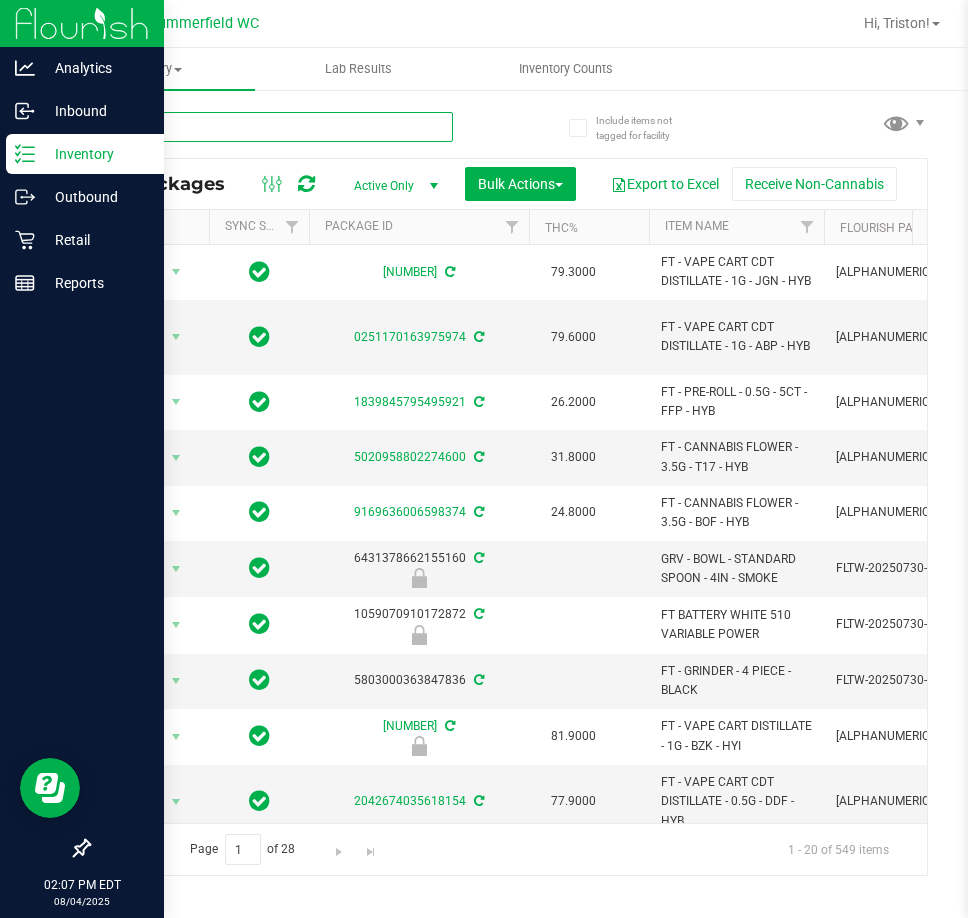 click at bounding box center (270, 127) 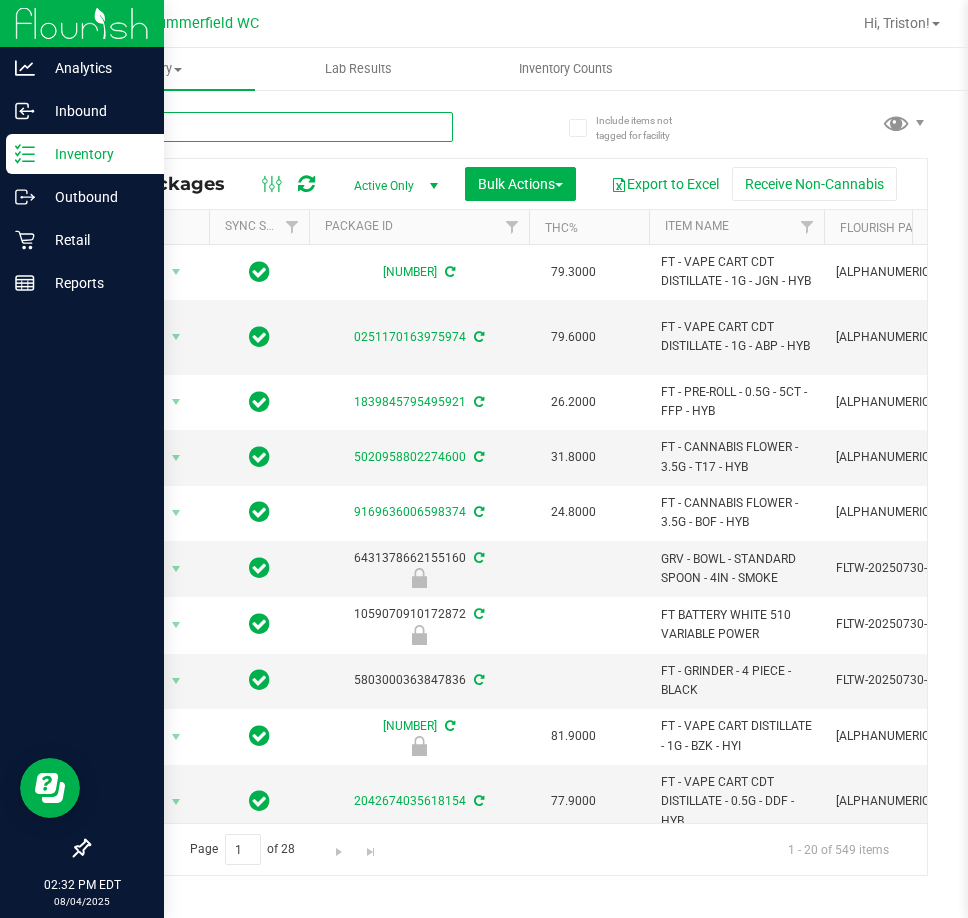 click at bounding box center [270, 127] 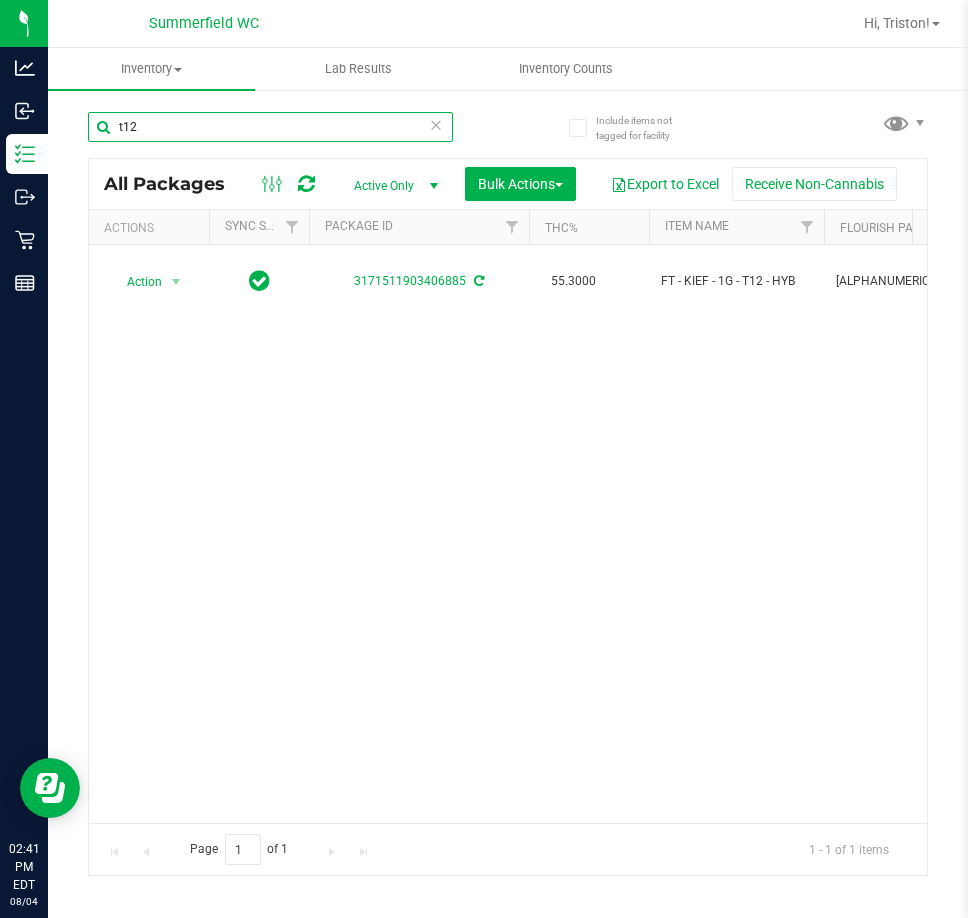 drag, startPoint x: 213, startPoint y: 115, endPoint x: 102, endPoint y: 133, distance: 112.44999 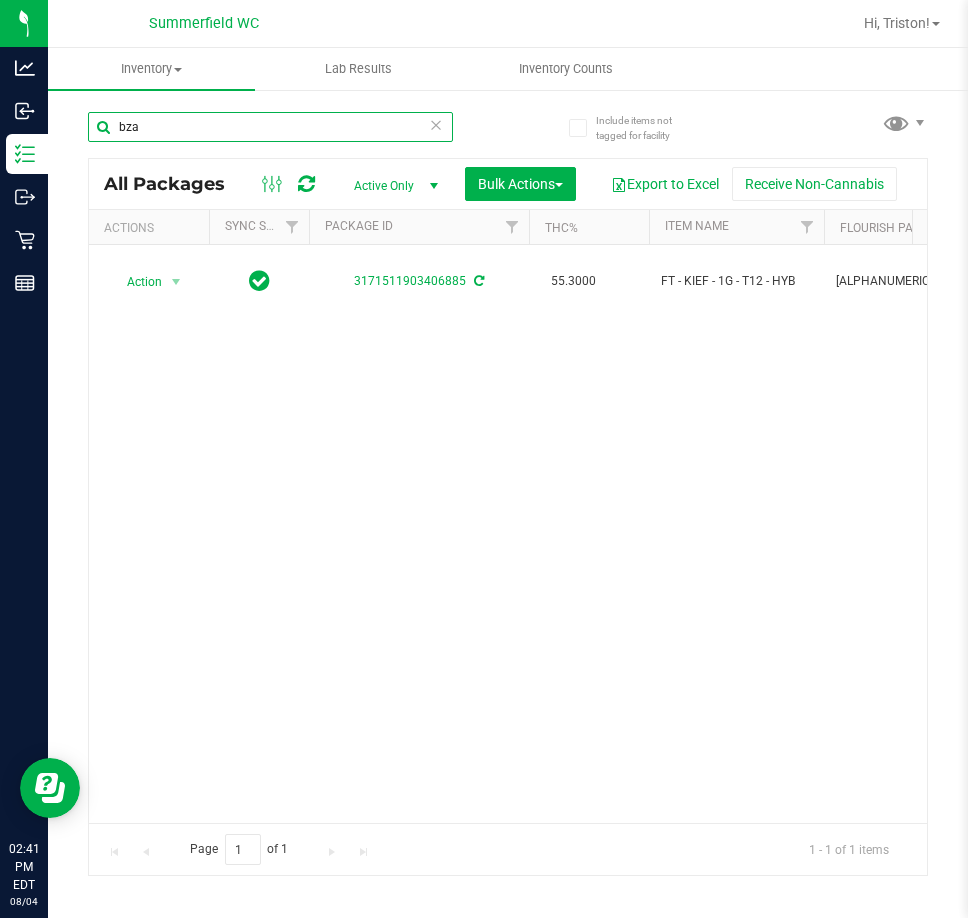 type on "bza" 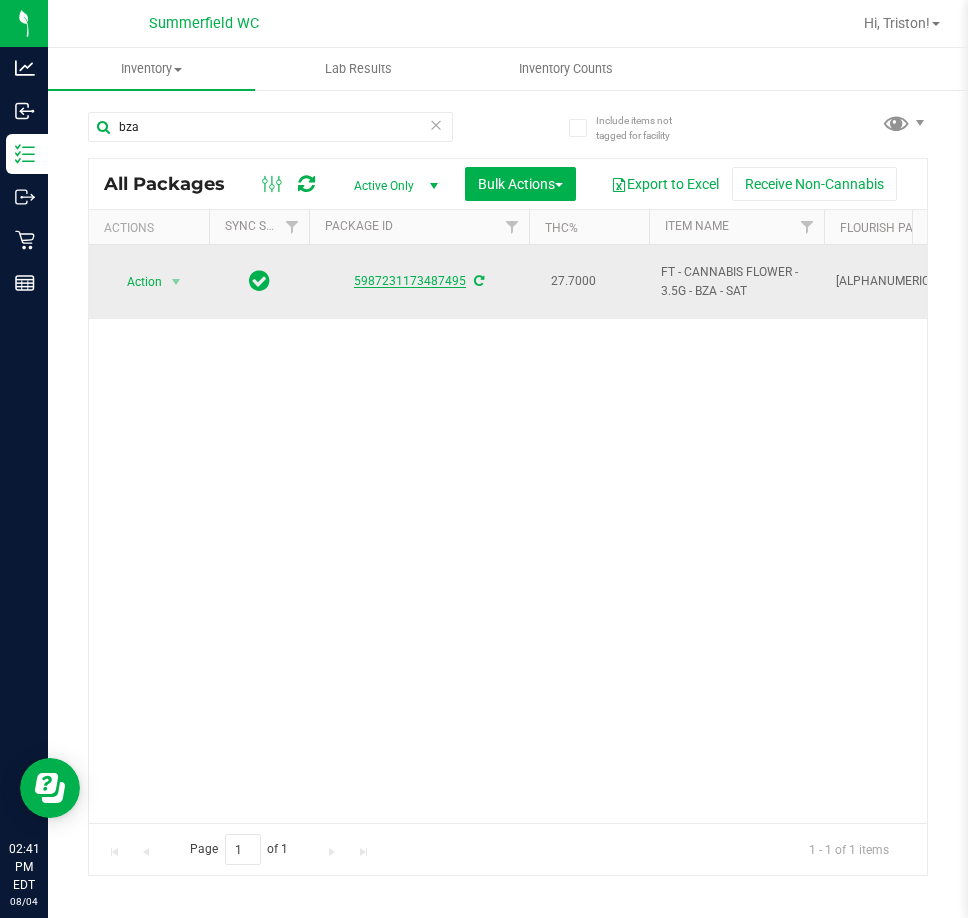 click on "5987231173487495" at bounding box center (410, 281) 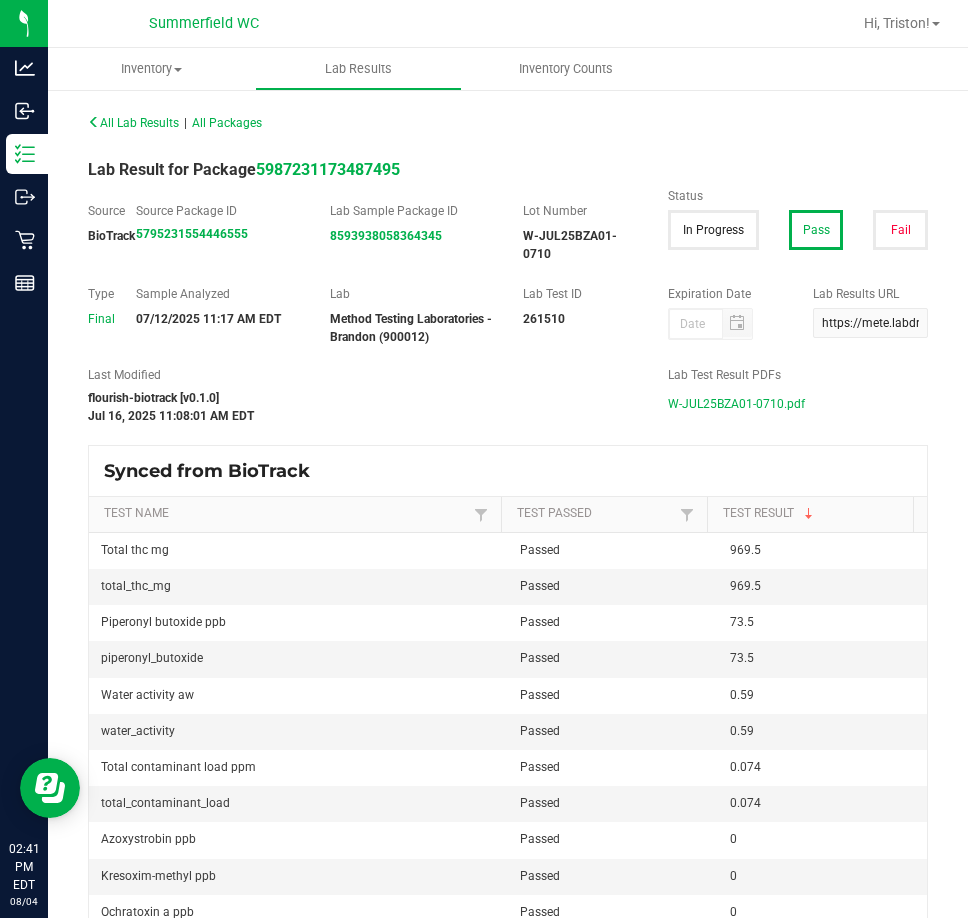 click on "W-JUL25BZA01-0710.pdf" at bounding box center (736, 404) 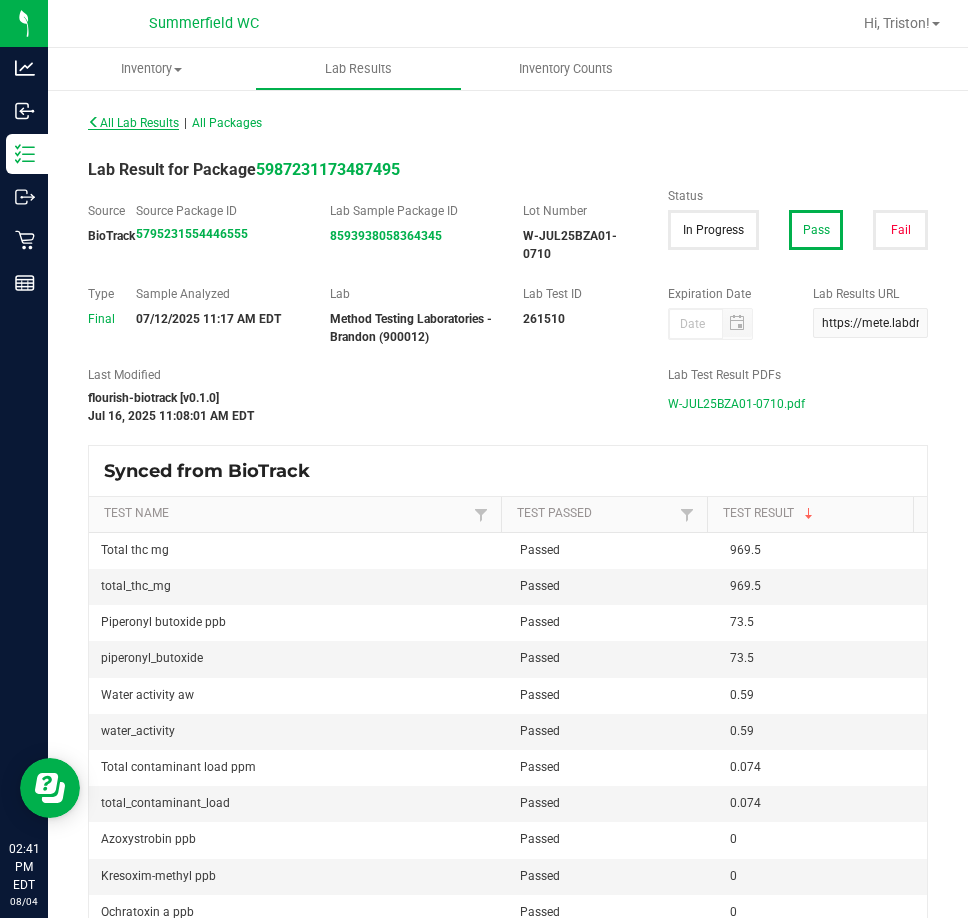 click on "All Lab Results" at bounding box center (133, 123) 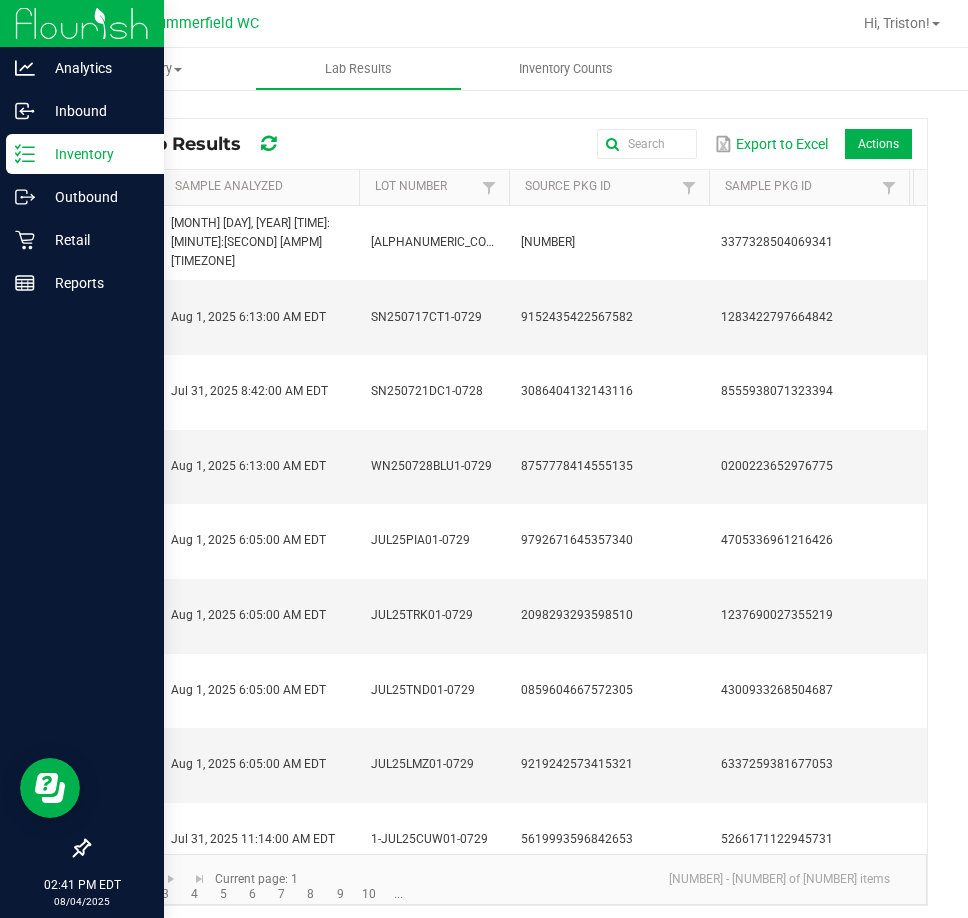 click 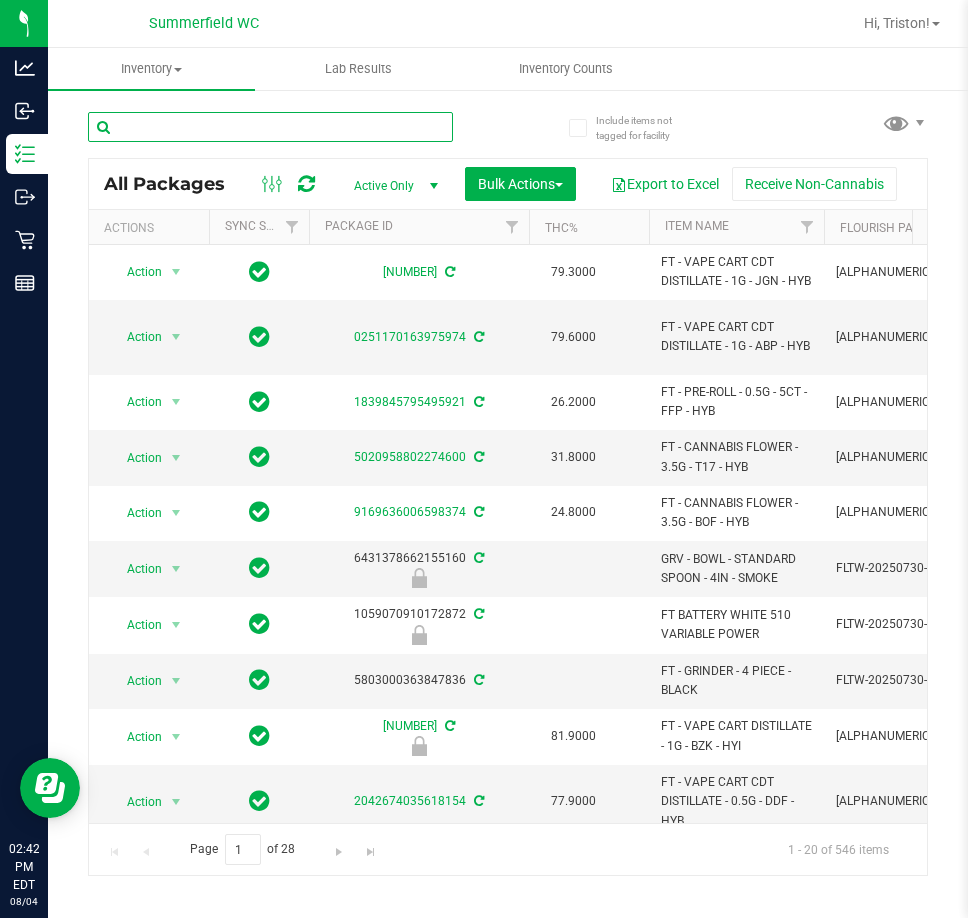 click at bounding box center (270, 127) 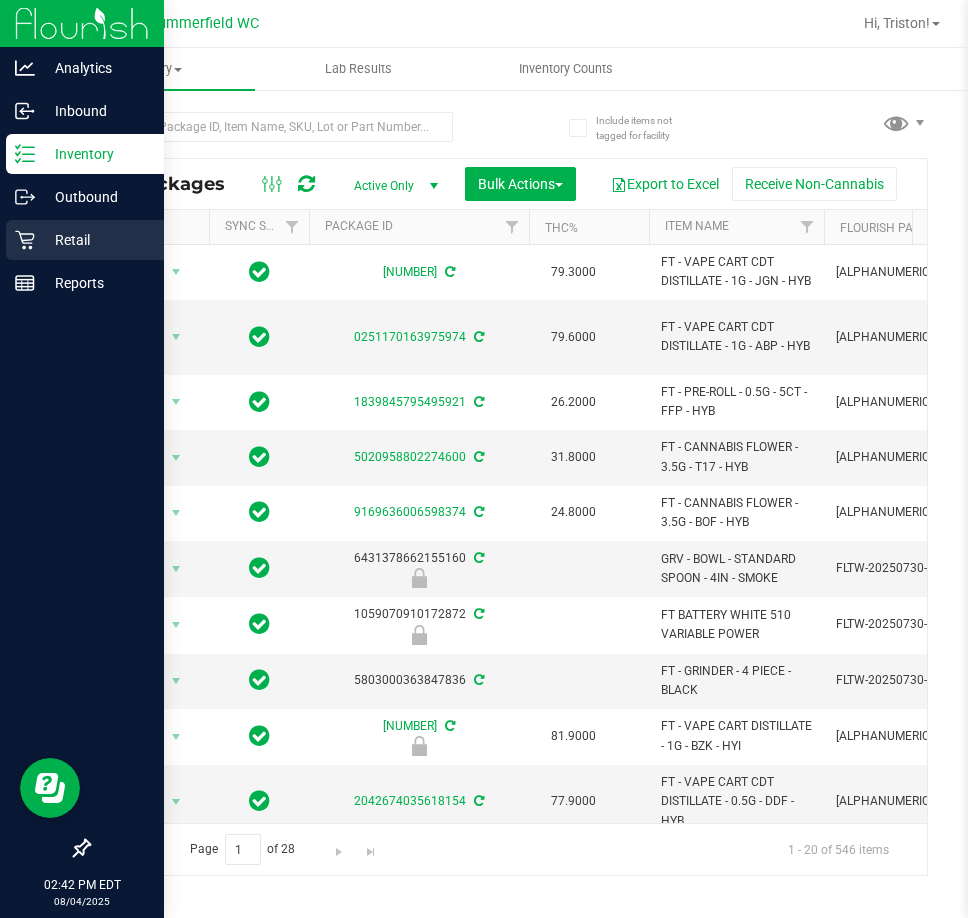 click on "Retail" at bounding box center [95, 240] 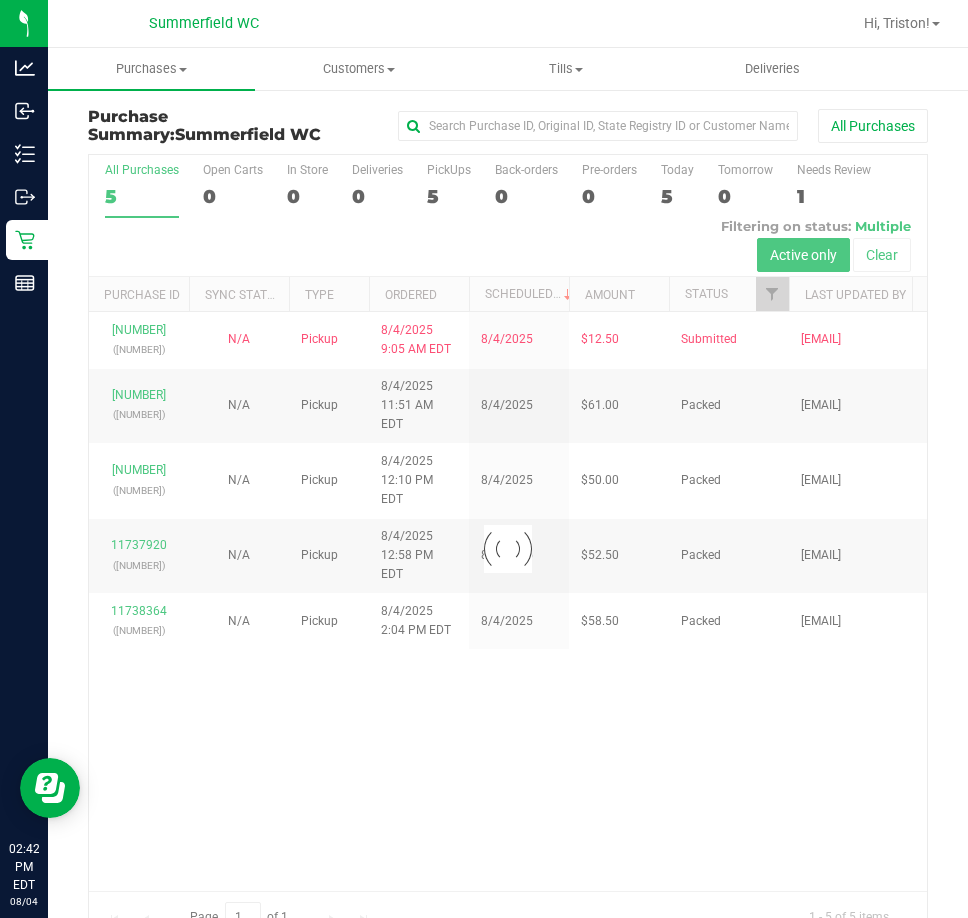 click at bounding box center [508, 548] 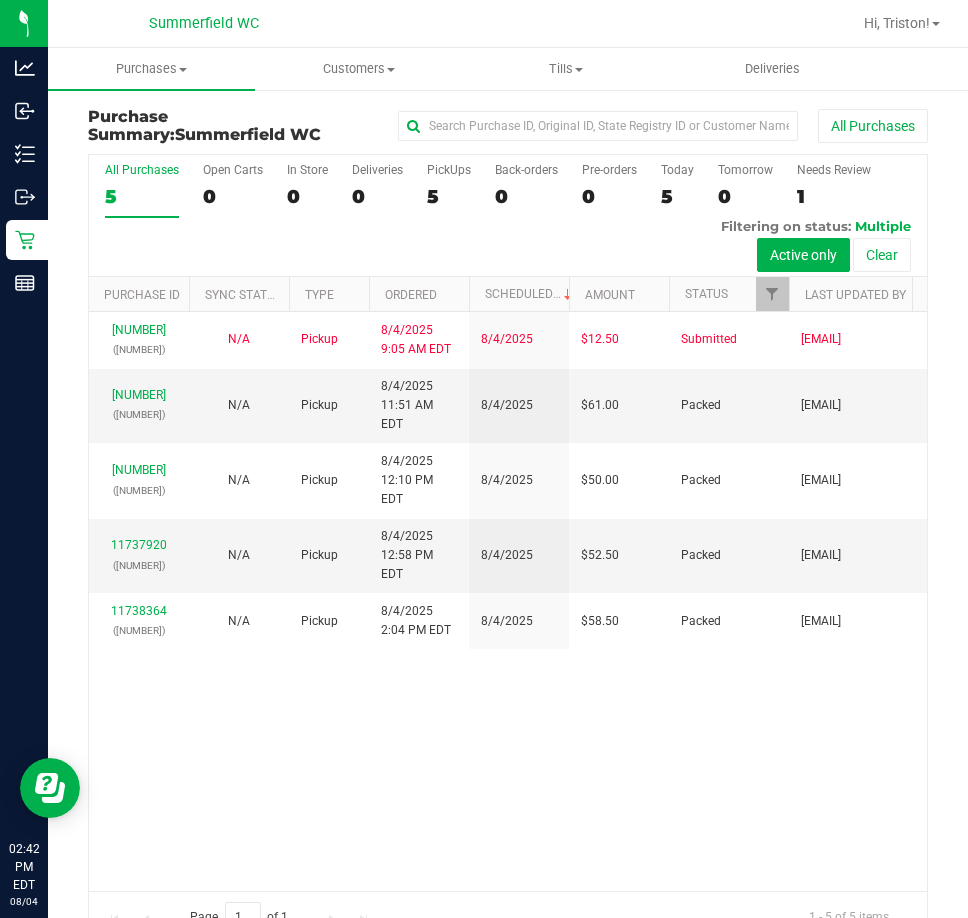 click on "[NUMBER]
([NUMBER])
N/A
Pickup [MONTH]/[DAY]/[YEAR] [TIME]:[MINUTE] [AMPM] [TIMEZONE] [MONTH]/[DAY]/[YEAR]
$12.50
Submitted [EMAIL]
[NUMBER]
([NUMBER])
N/A
Pickup [MONTH]/[DAY]/[YEAR] [TIME]:[MINUTE] [AMPM] [TIMEZONE] [MONTH]/[DAY]/[YEAR]
$61.00
Packed [EMAIL]
[NUMBER]
([NUMBER])
N/A
Pickup [MONTH]/[DAY]/[YEAR] [TIME]:[MINUTE] [AMPM] [TIMEZONE] [MONTH]/[DAY]/[YEAR]
$50.00
Packed [EMAIL]" at bounding box center [508, 601] 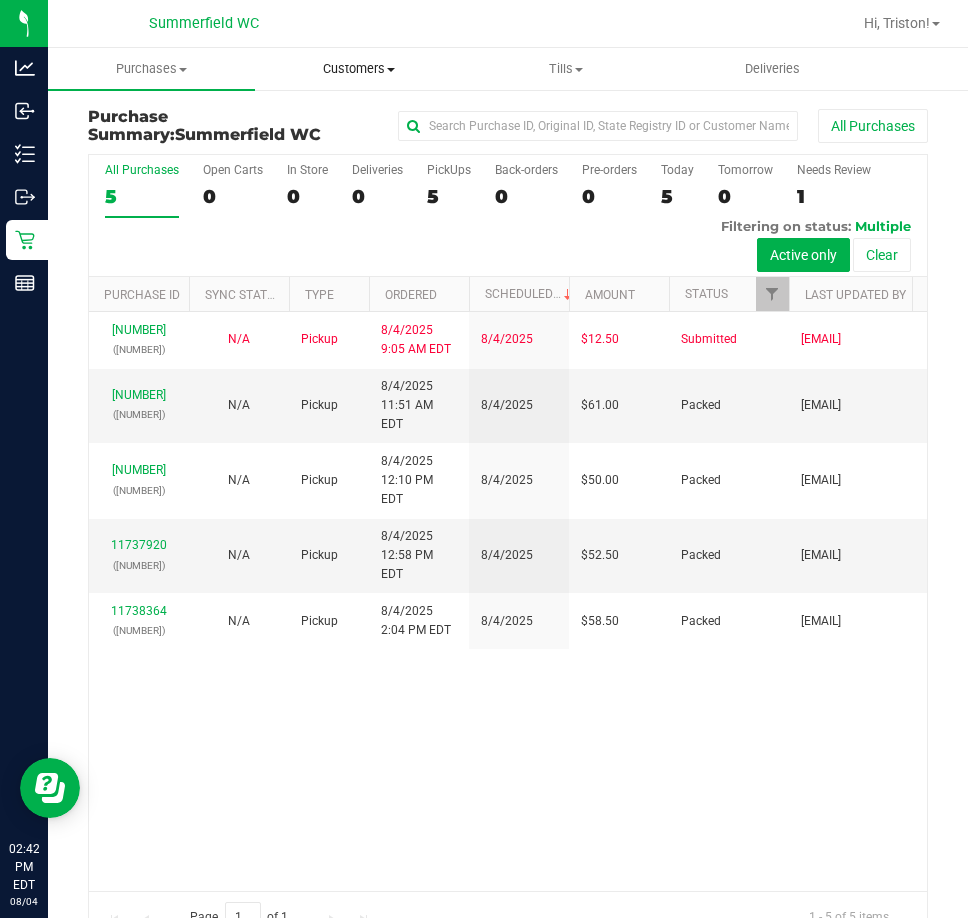 click at bounding box center [391, 70] 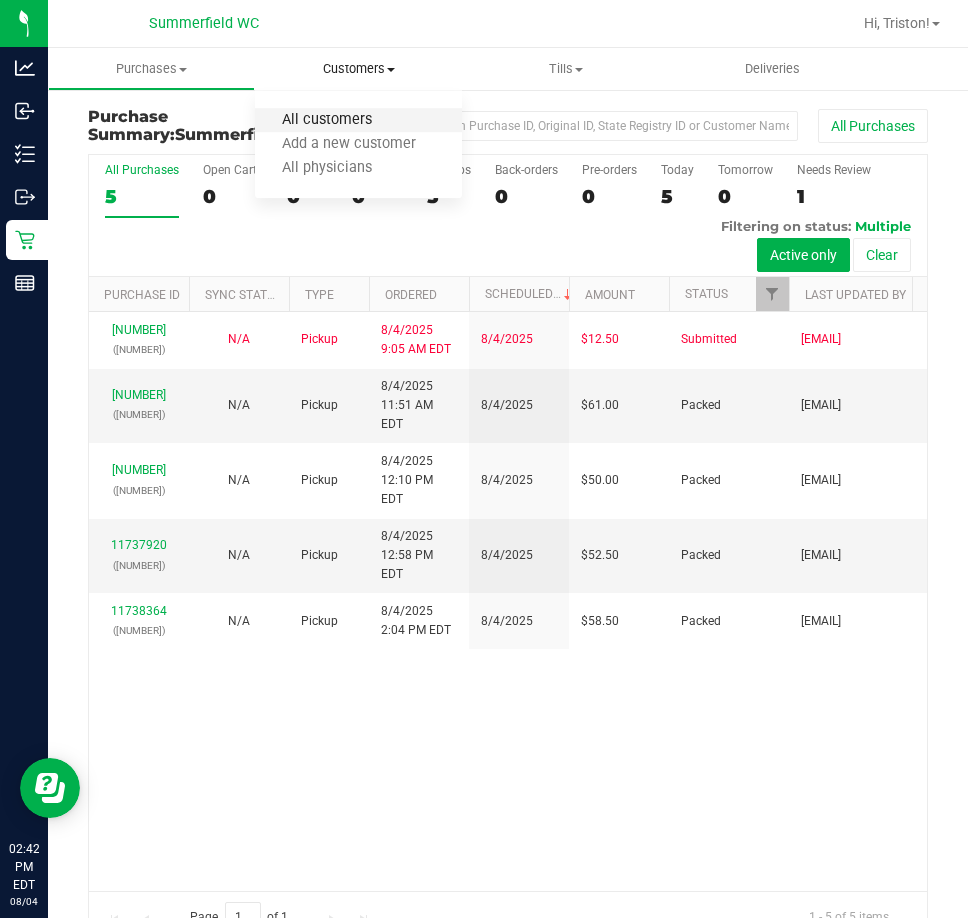 click on "All customers" at bounding box center [327, 120] 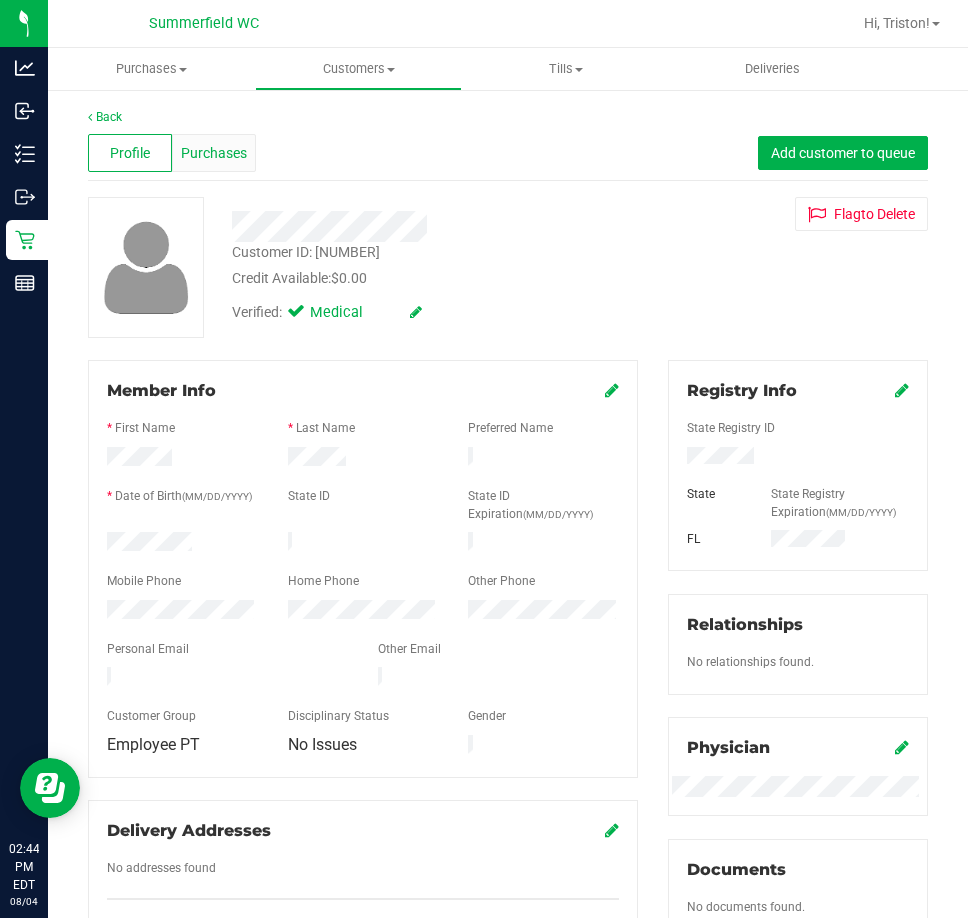 click on "Purchases" at bounding box center (214, 153) 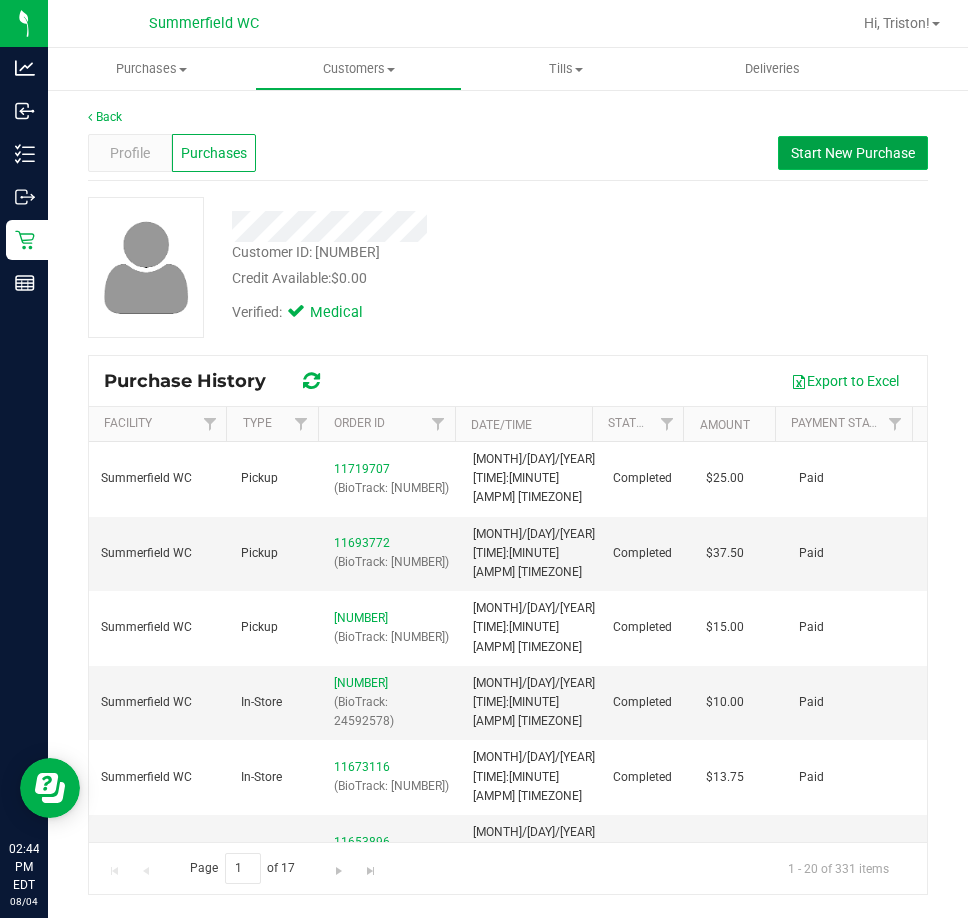 click on "Start New Purchase" at bounding box center [853, 153] 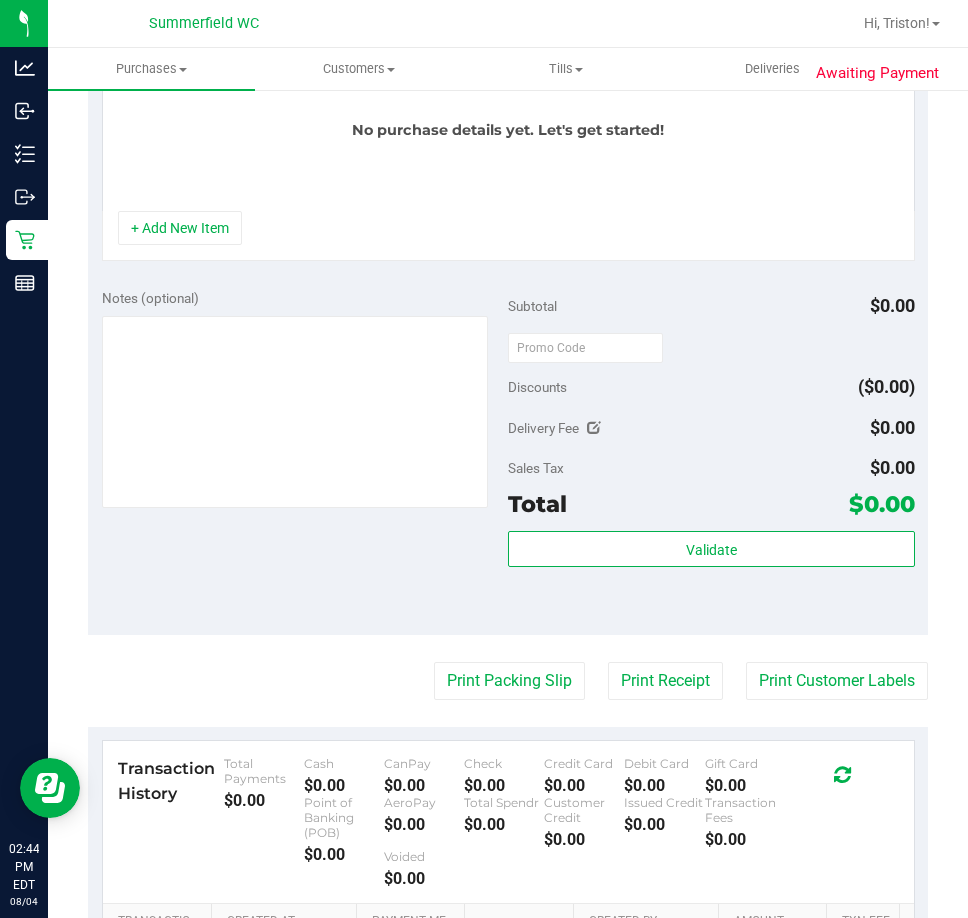 scroll, scrollTop: 0, scrollLeft: 0, axis: both 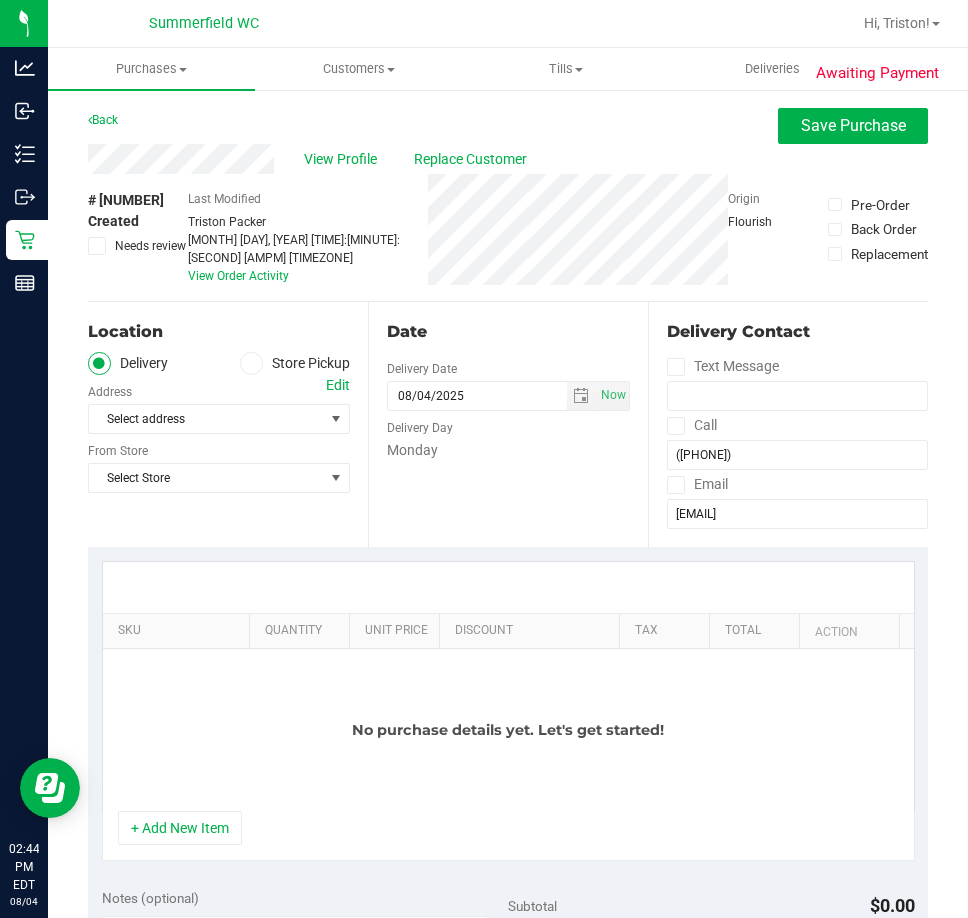 click at bounding box center [252, 363] 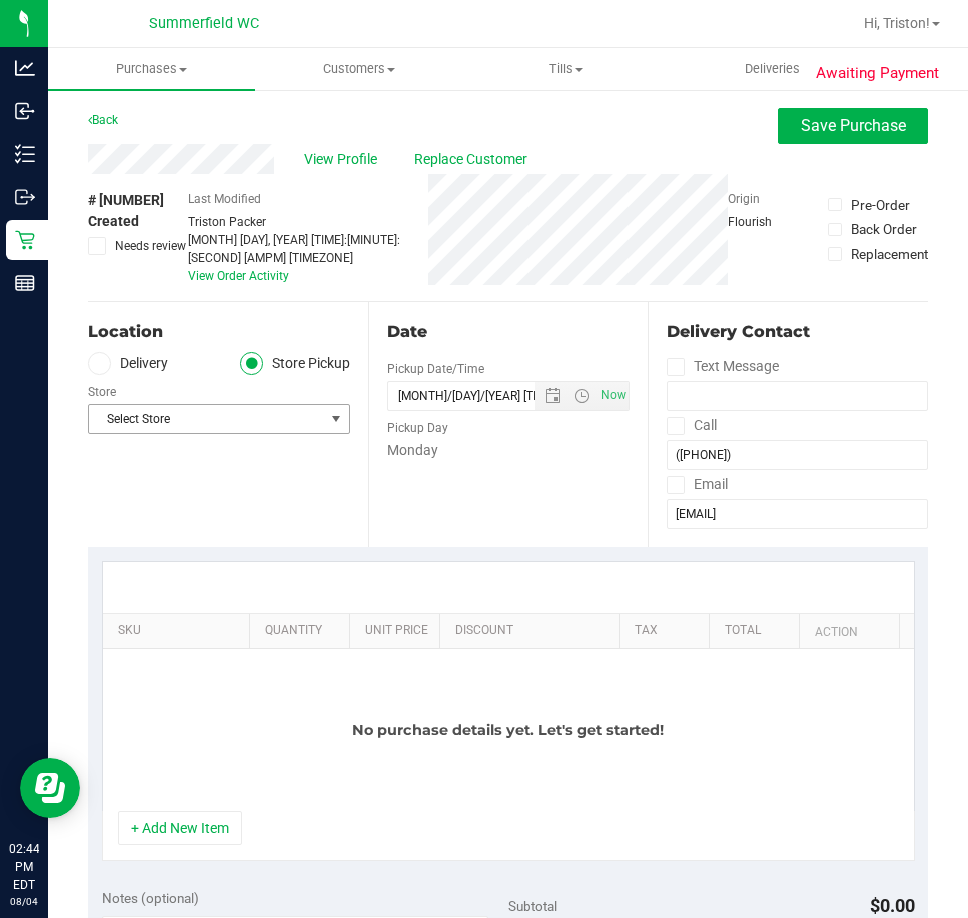 click on "Select Store" at bounding box center [206, 419] 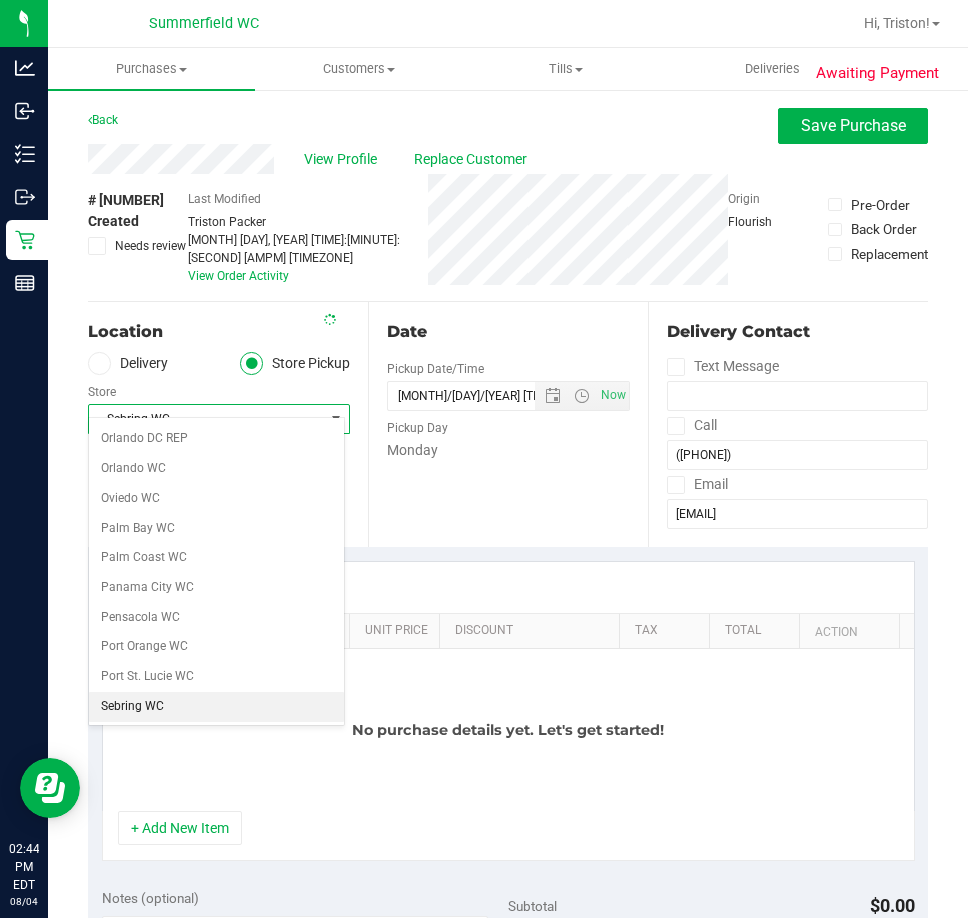 scroll, scrollTop: 1067, scrollLeft: 0, axis: vertical 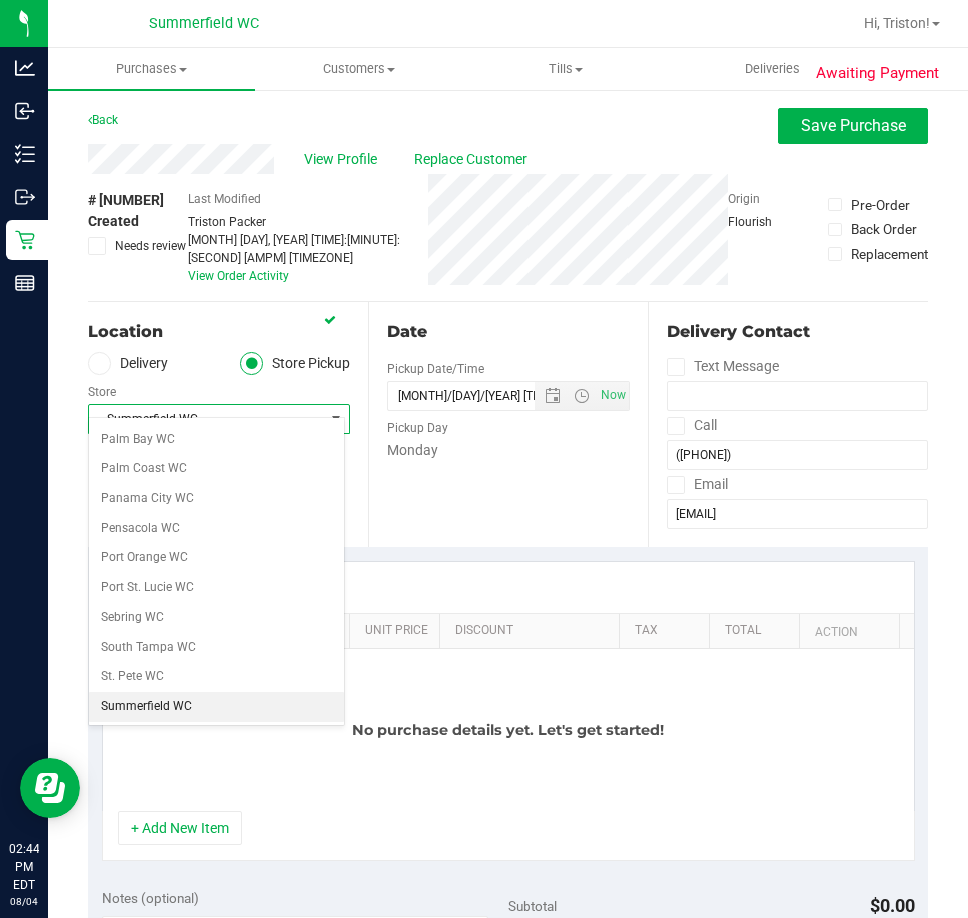 click on "Summerfield WC" at bounding box center [216, 707] 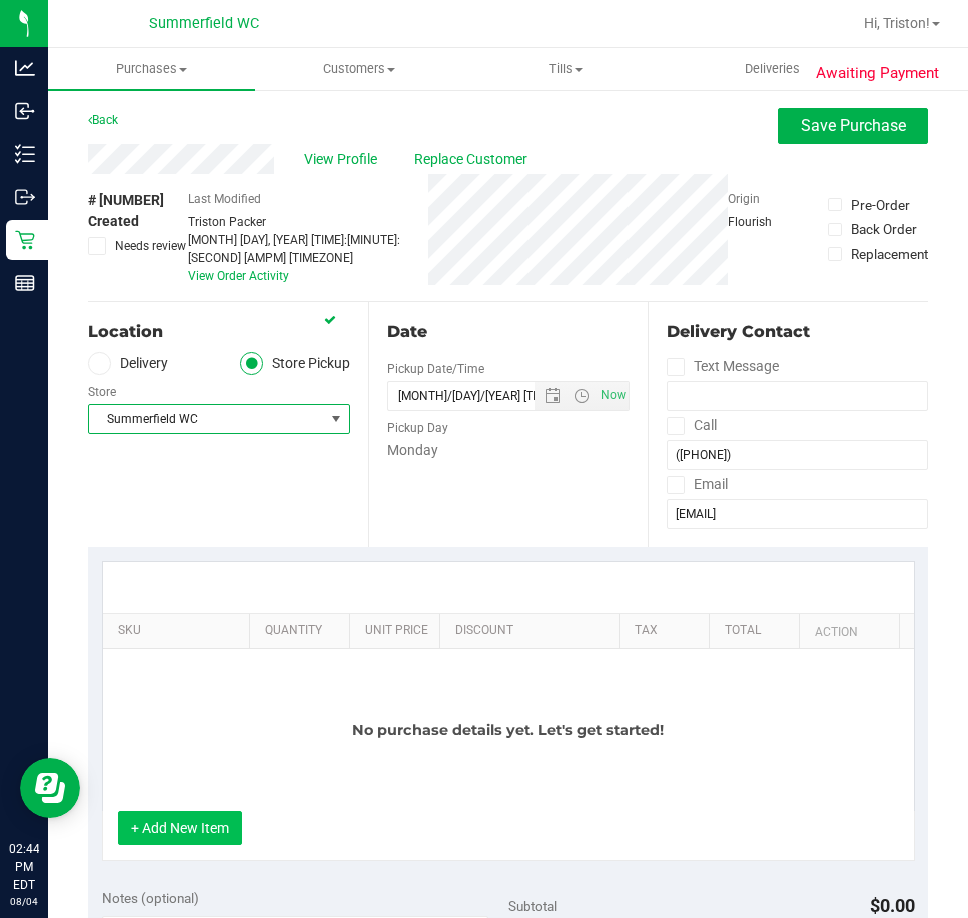 click on "+ Add New Item" at bounding box center [180, 828] 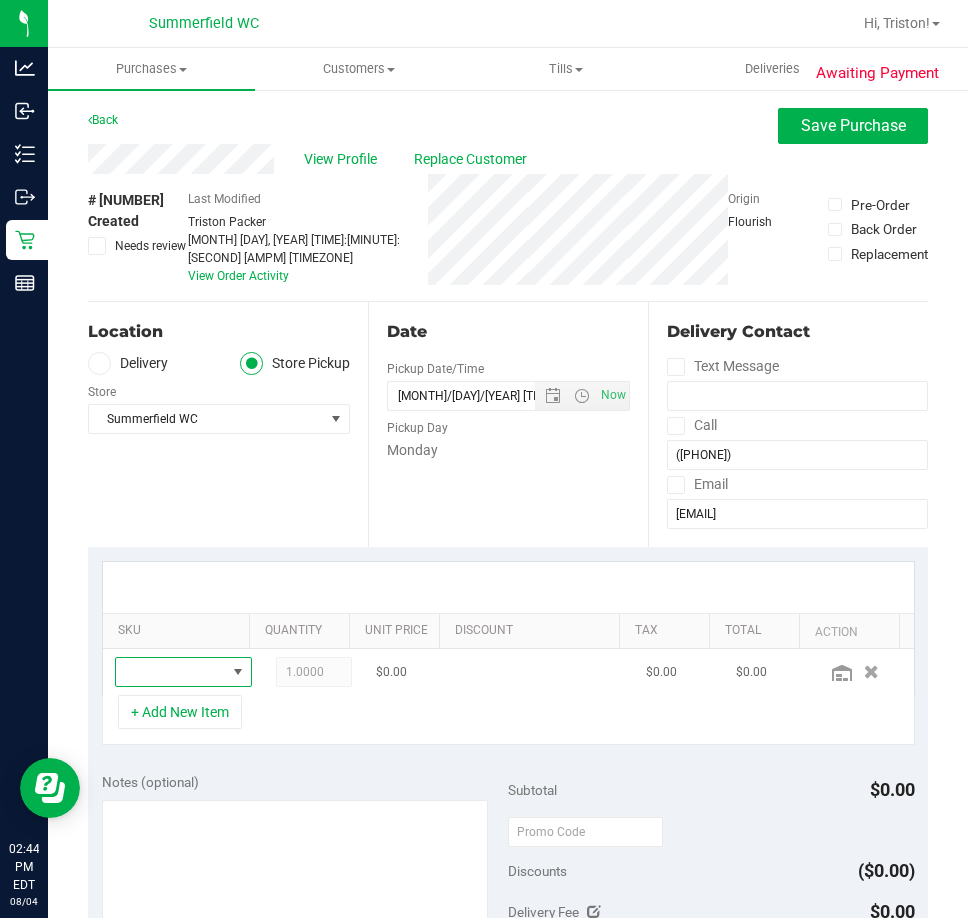 click at bounding box center (237, 672) 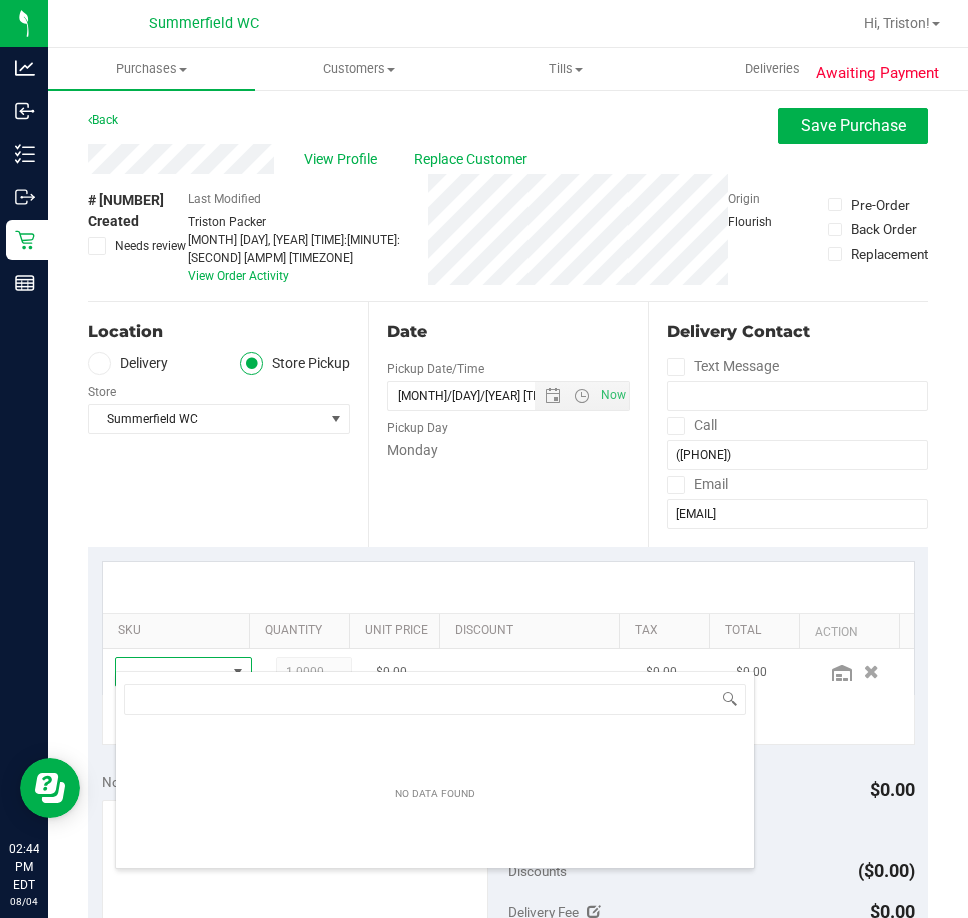 scroll, scrollTop: 99970, scrollLeft: 99893, axis: both 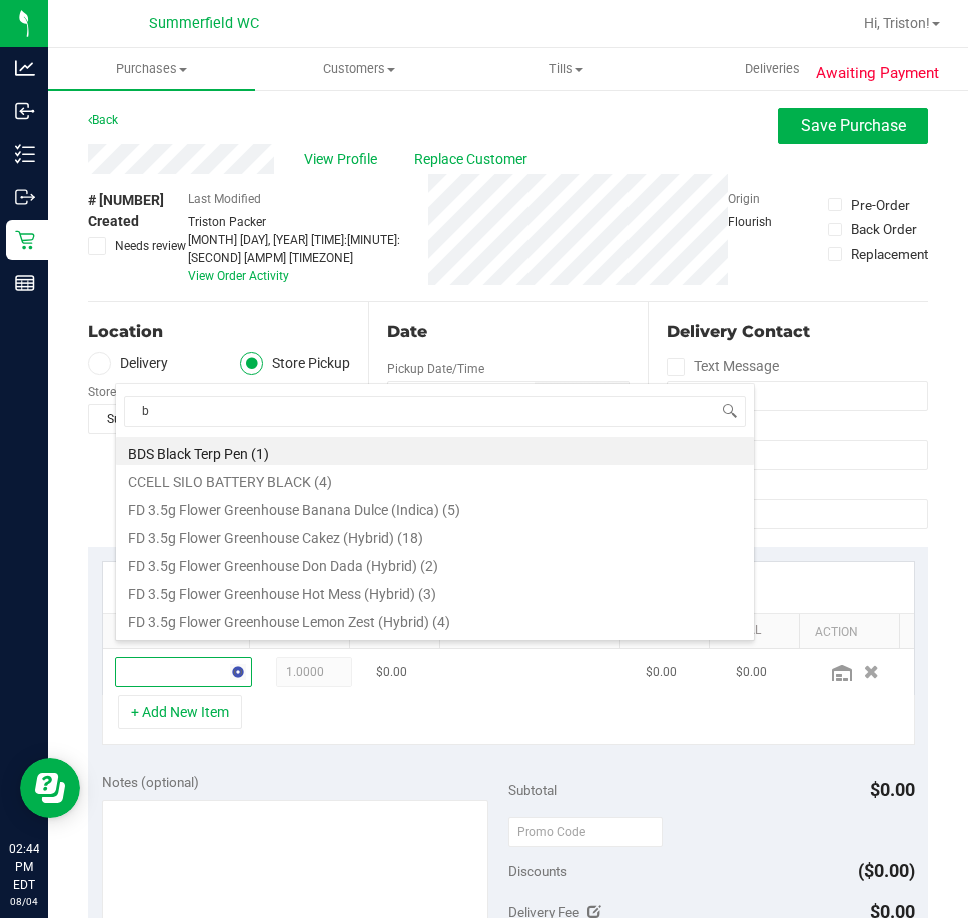 type on "bz" 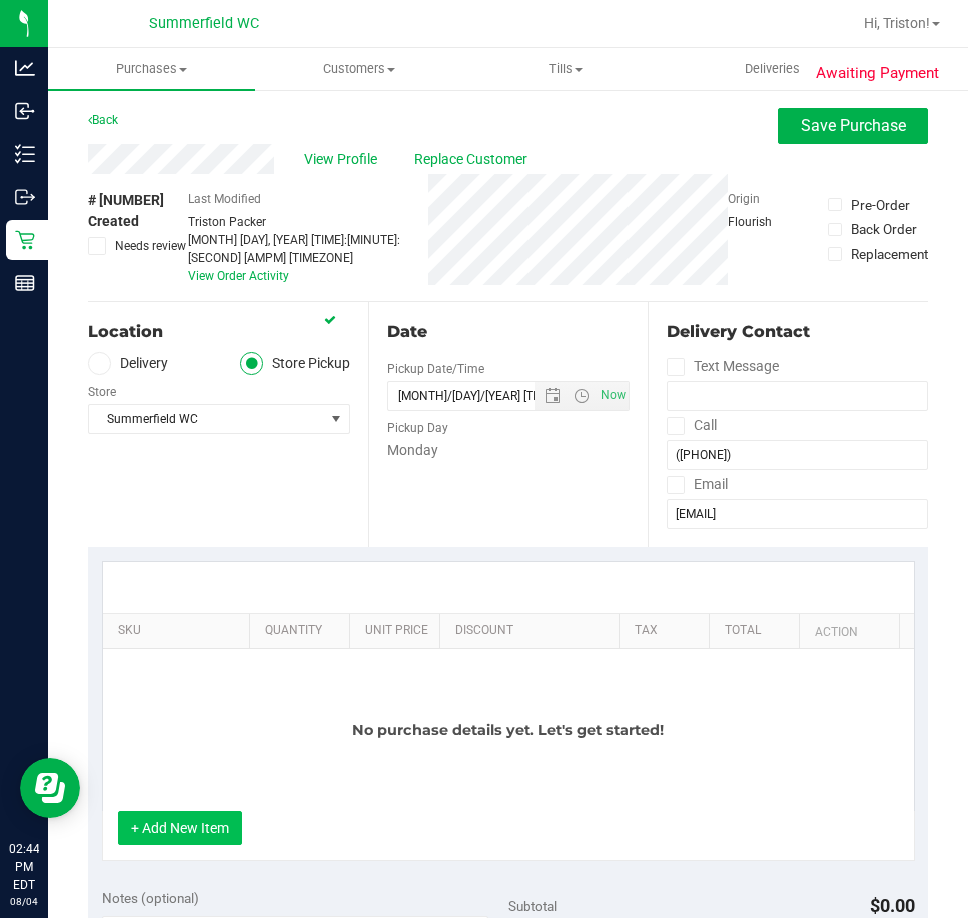 click on "+ Add New Item" at bounding box center (180, 828) 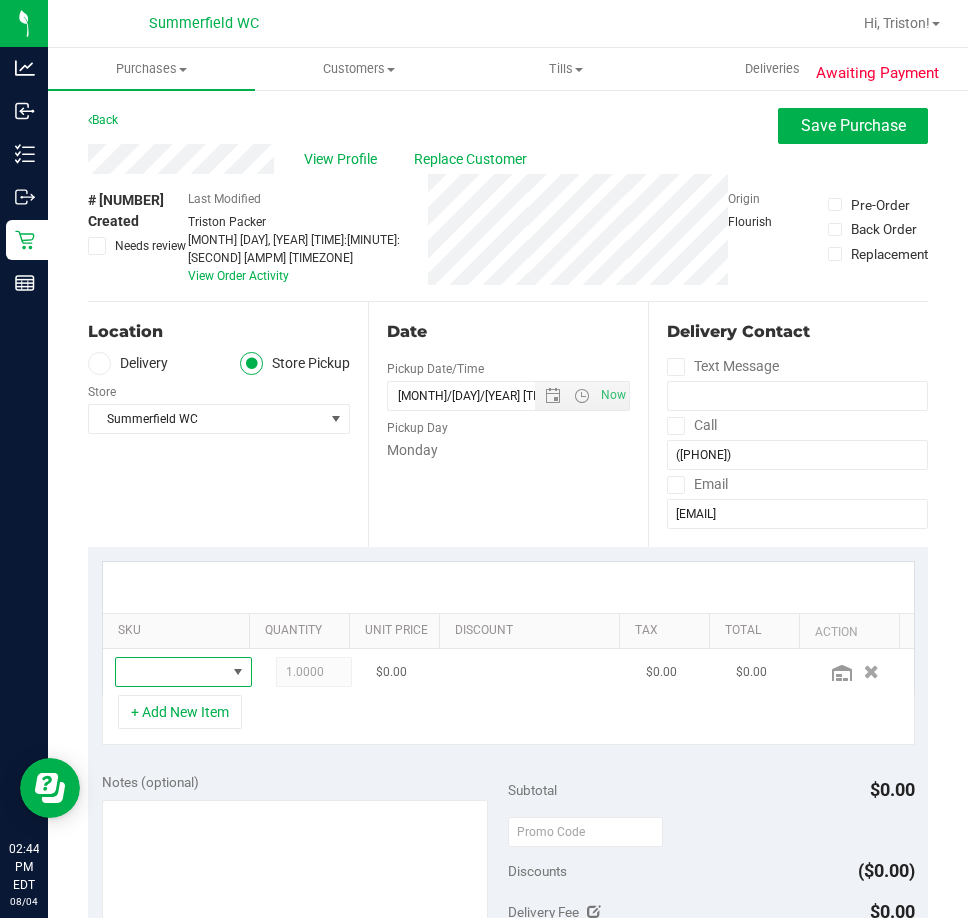 click at bounding box center [237, 672] 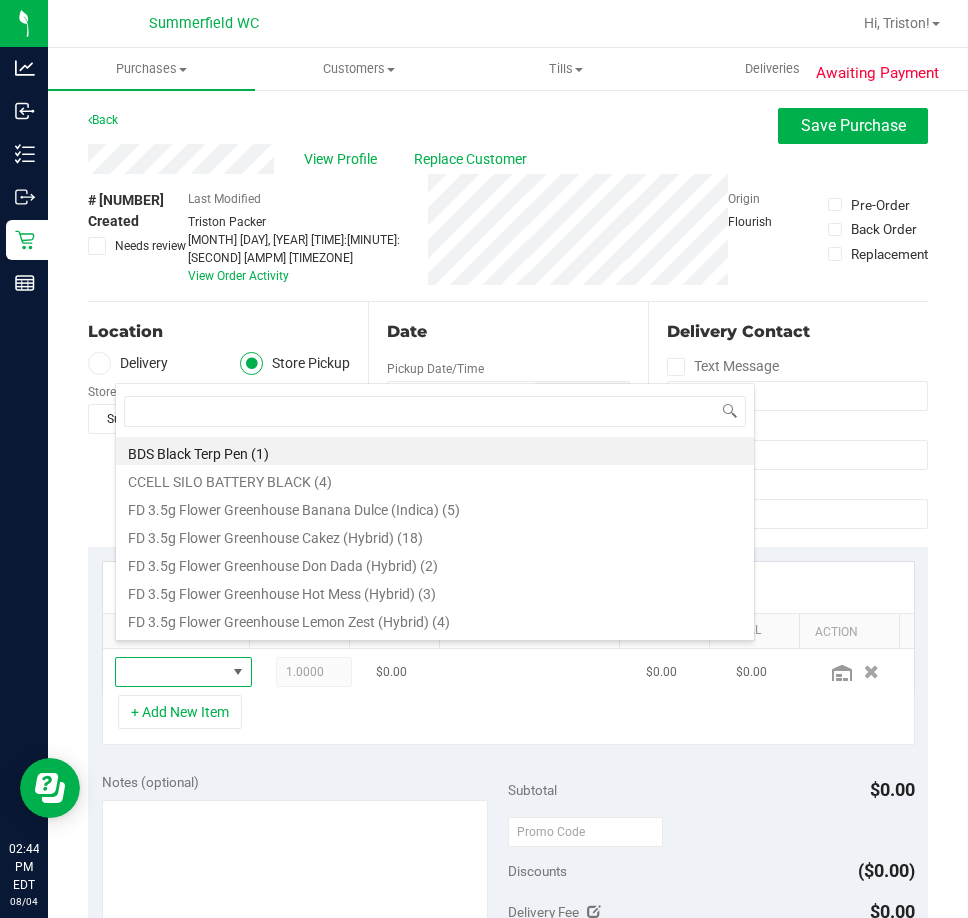 scroll, scrollTop: 99970, scrollLeft: 99893, axis: both 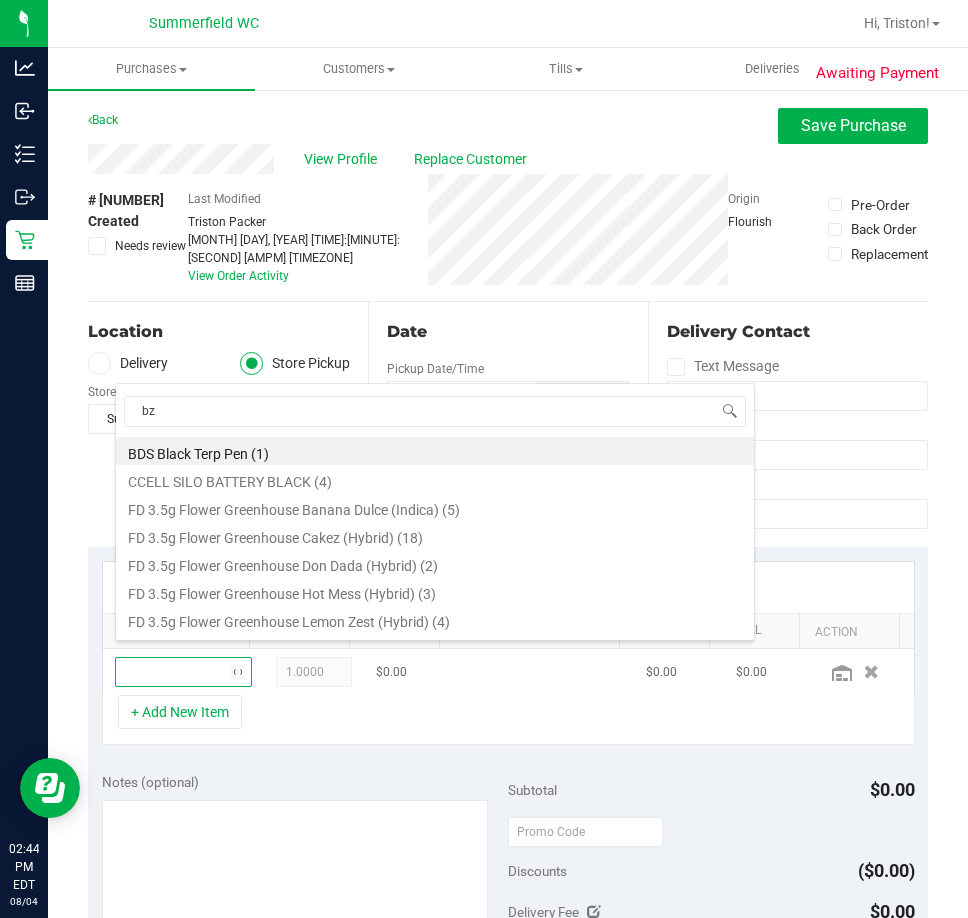 type on "bza" 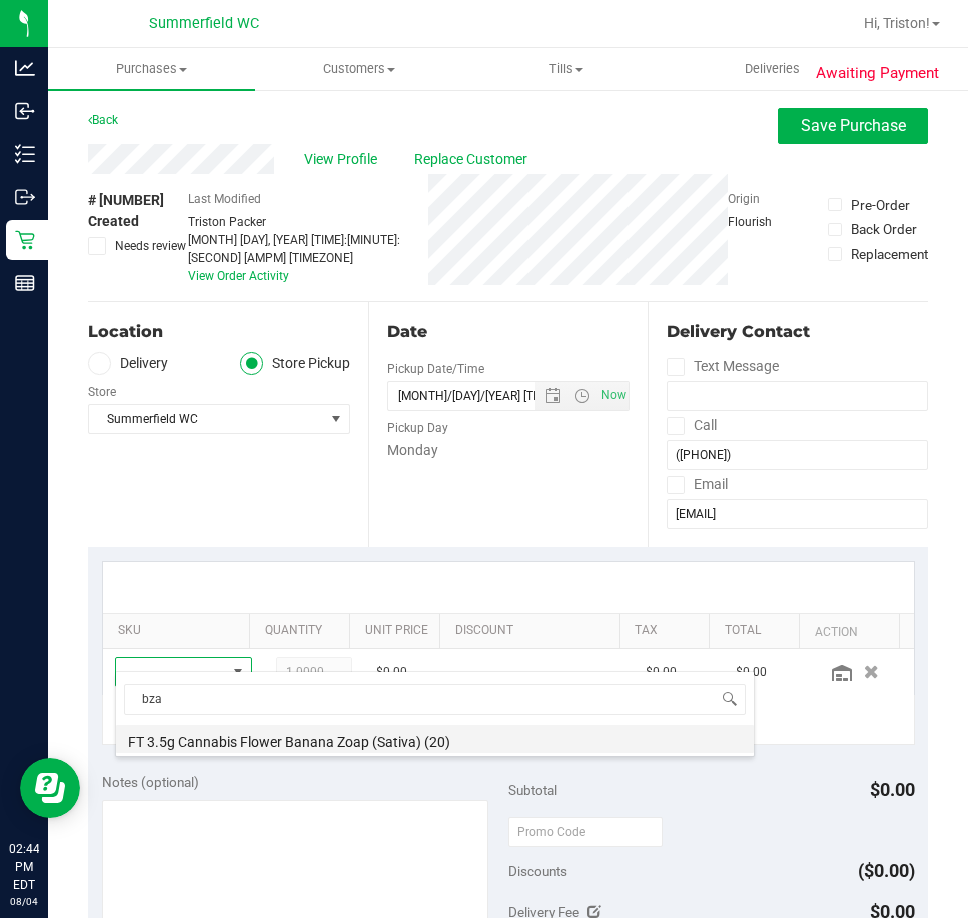 click on "FT 3.5g Cannabis Flower Banana Zoap (Sativa) (20)" at bounding box center [435, 739] 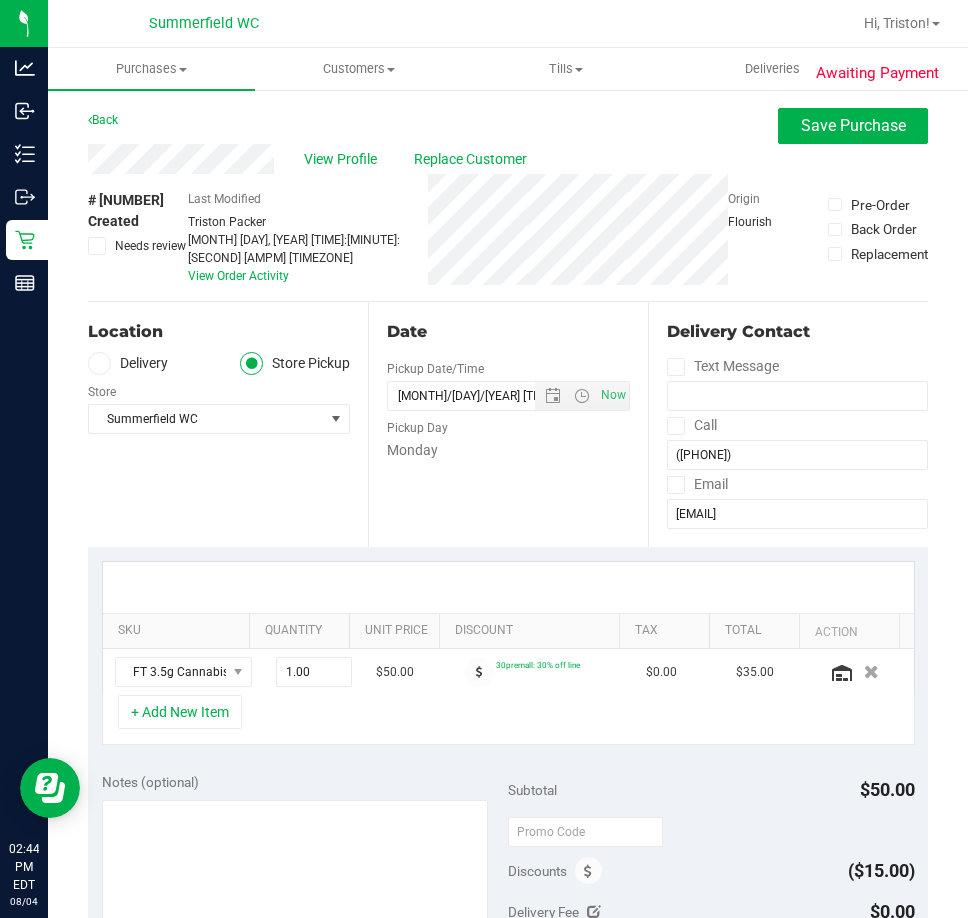 click on "+ Add New Item" at bounding box center (508, 720) 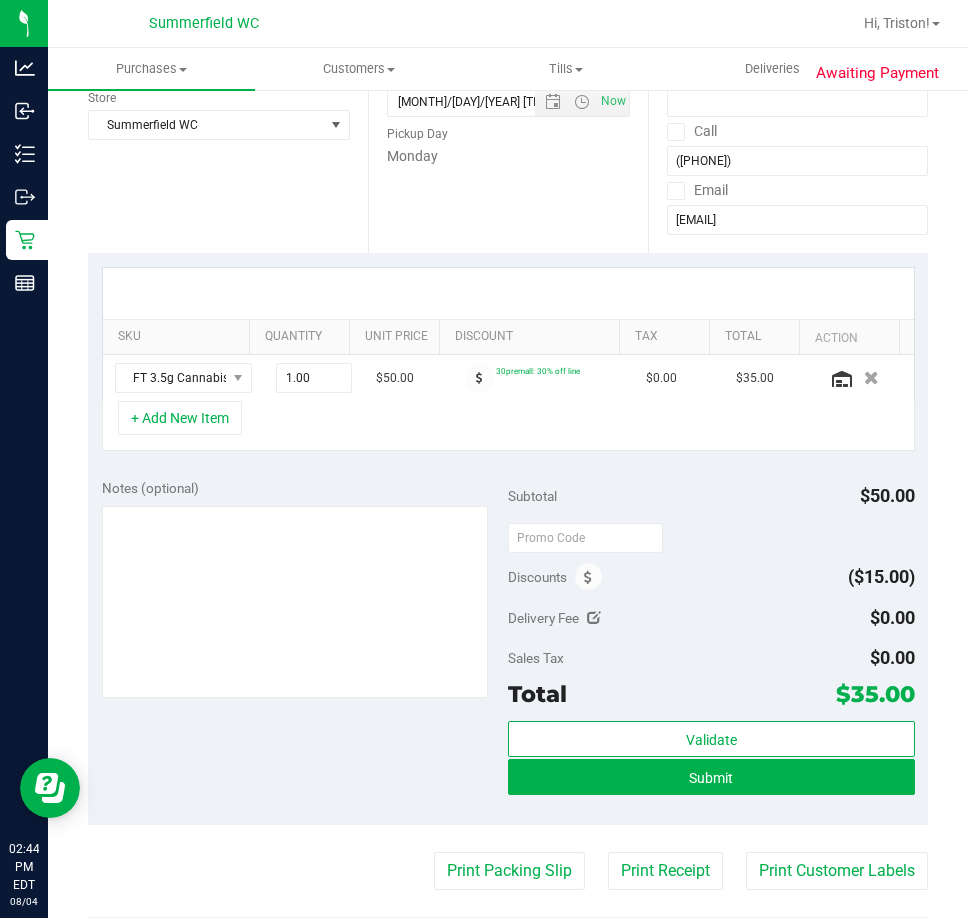 scroll, scrollTop: 300, scrollLeft: 0, axis: vertical 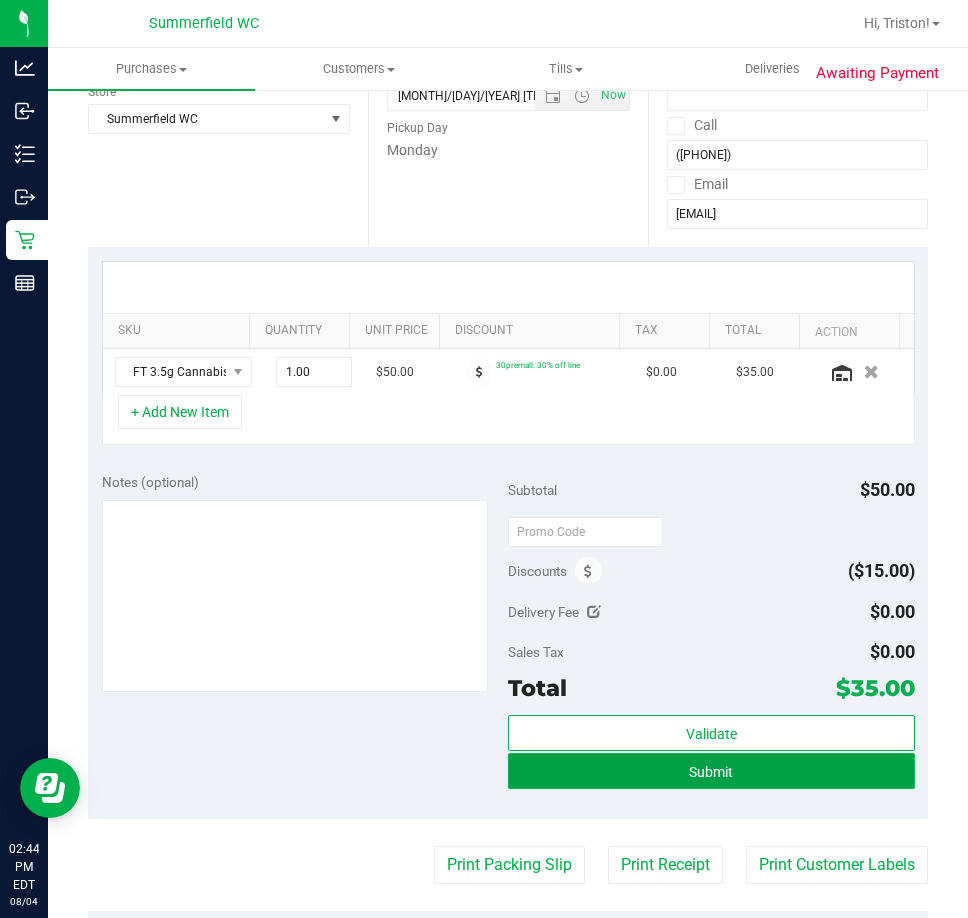 click on "Submit" at bounding box center [711, 772] 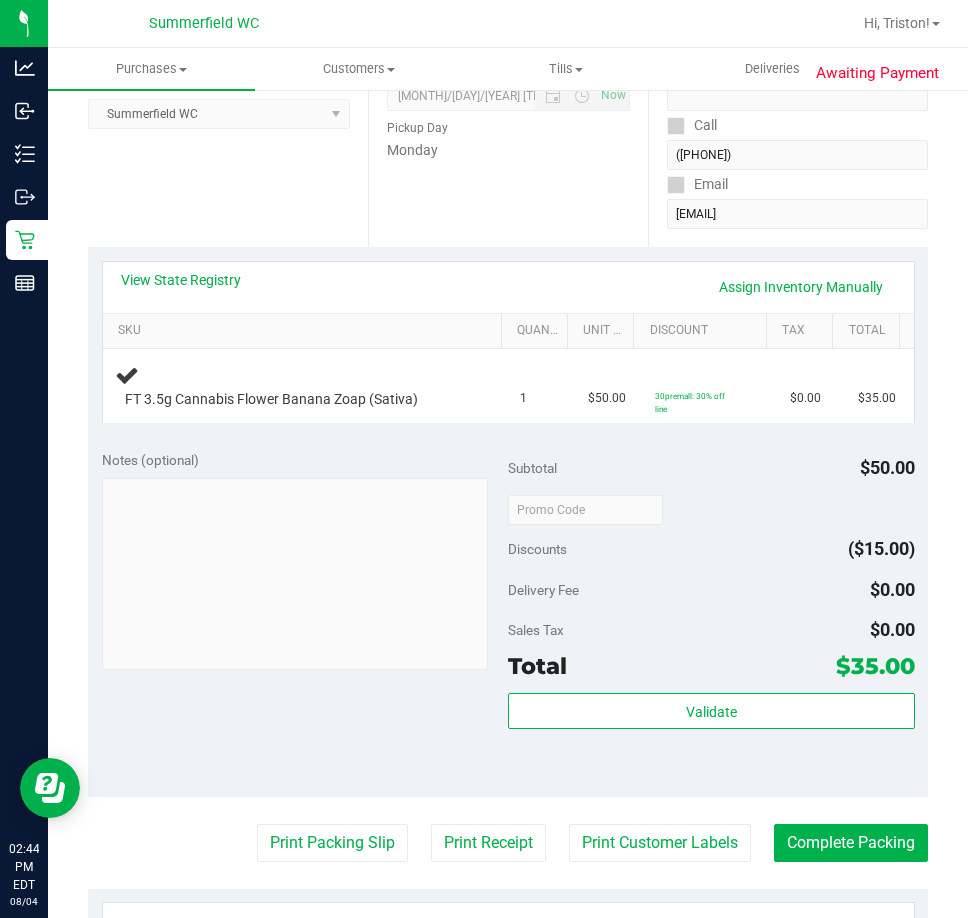 click on "Delivery Fee
$0.00" at bounding box center [711, 590] 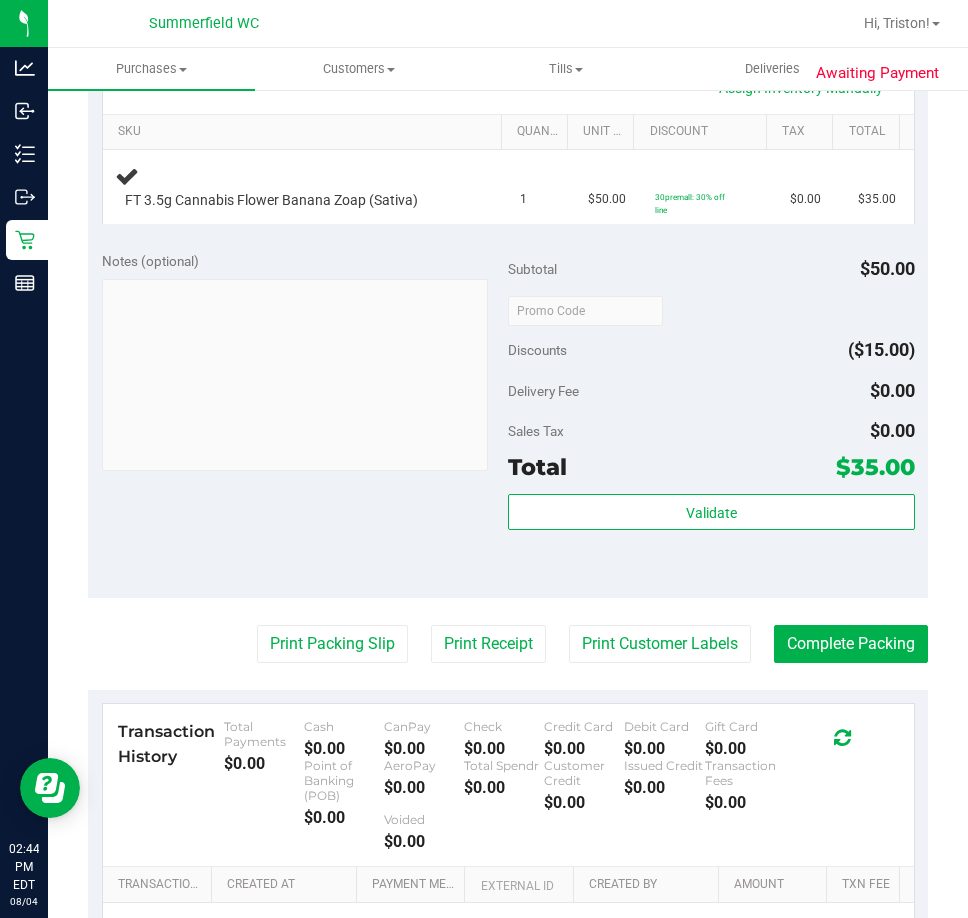 scroll, scrollTop: 500, scrollLeft: 0, axis: vertical 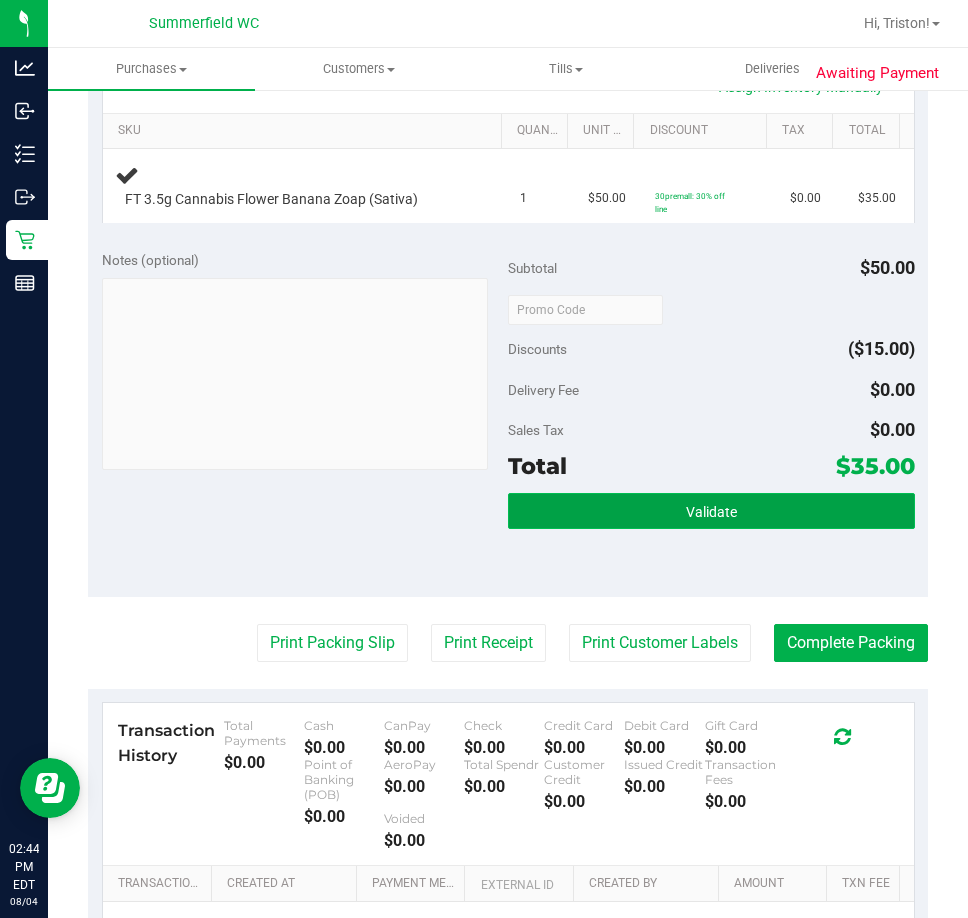 click on "Validate" at bounding box center [711, 512] 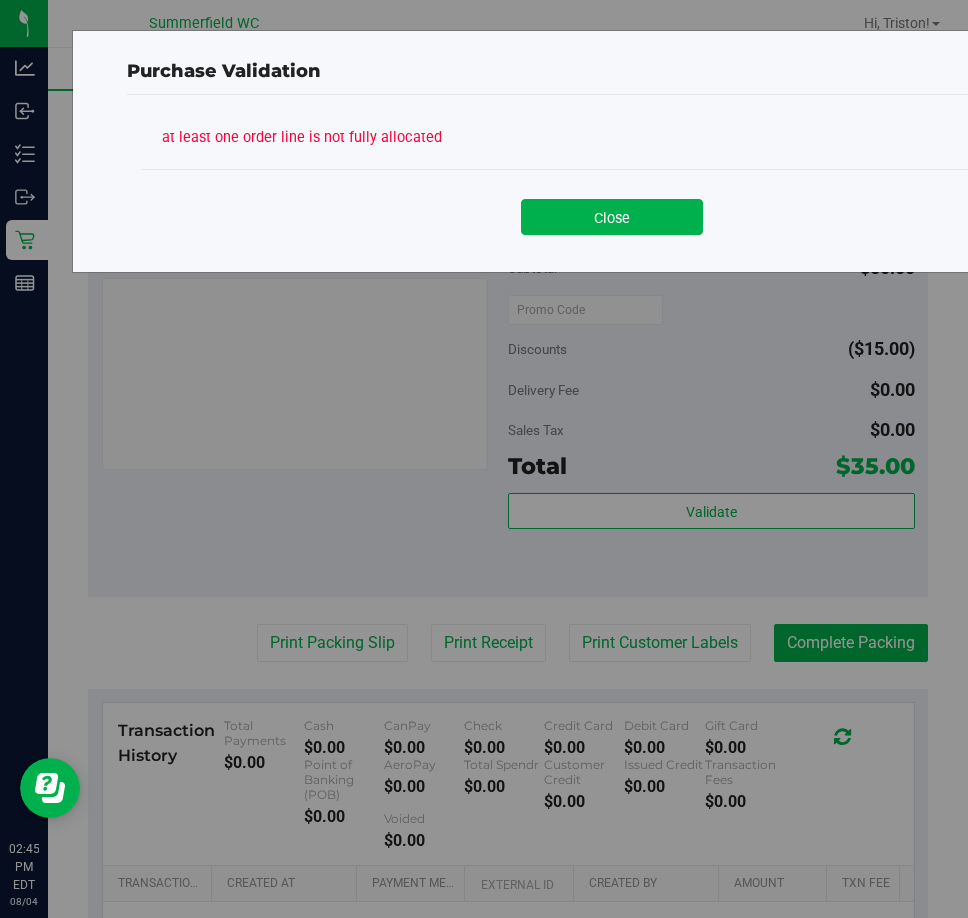 click on "Close" at bounding box center (612, 209) 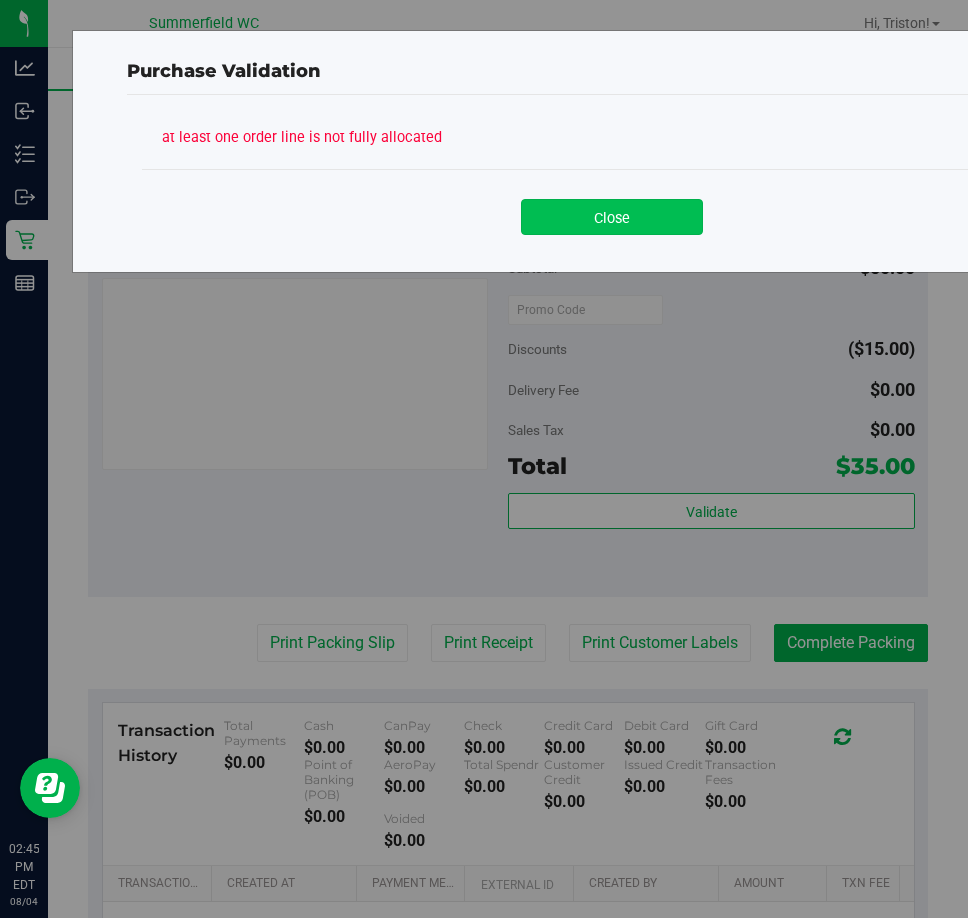 click on "Close" at bounding box center (612, 217) 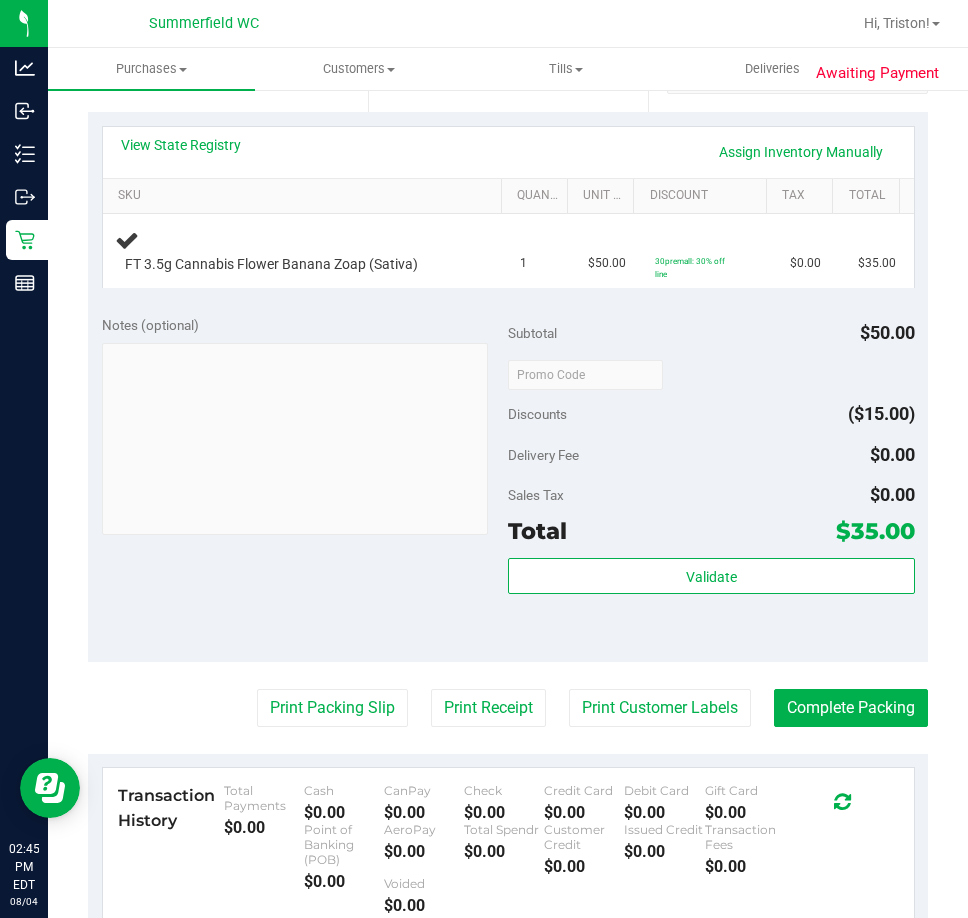 scroll, scrollTop: 400, scrollLeft: 0, axis: vertical 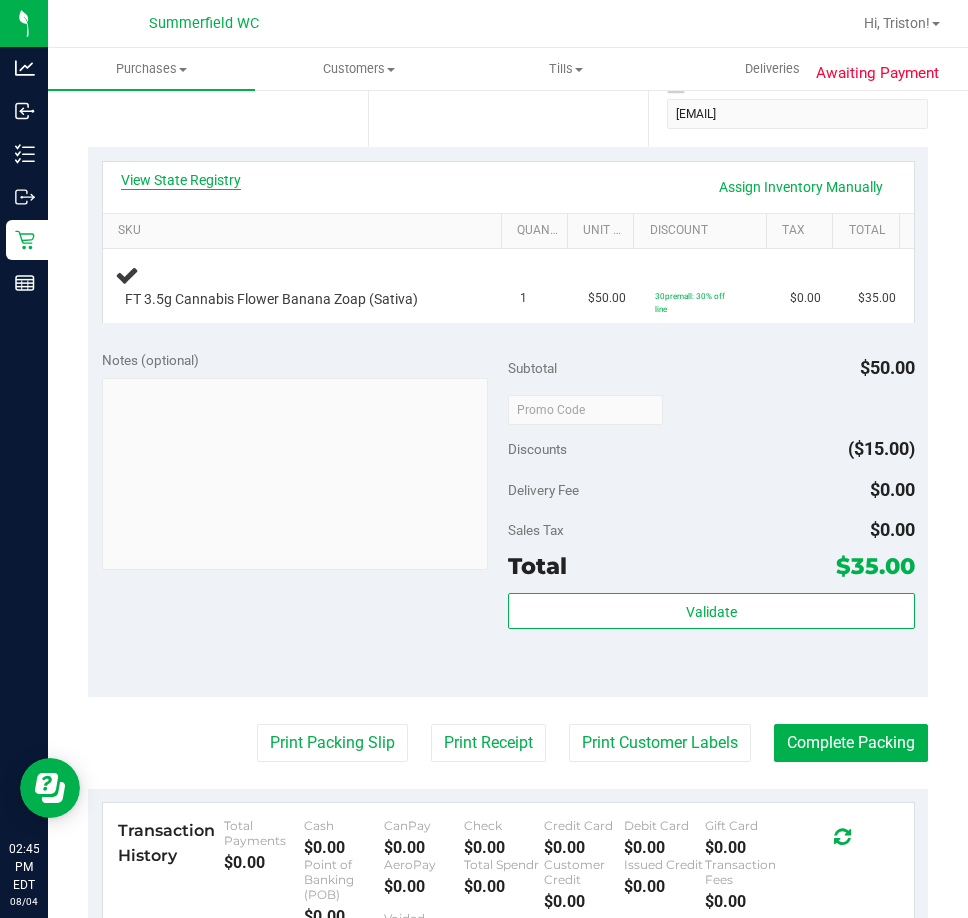 click on "View State Registry" at bounding box center (181, 180) 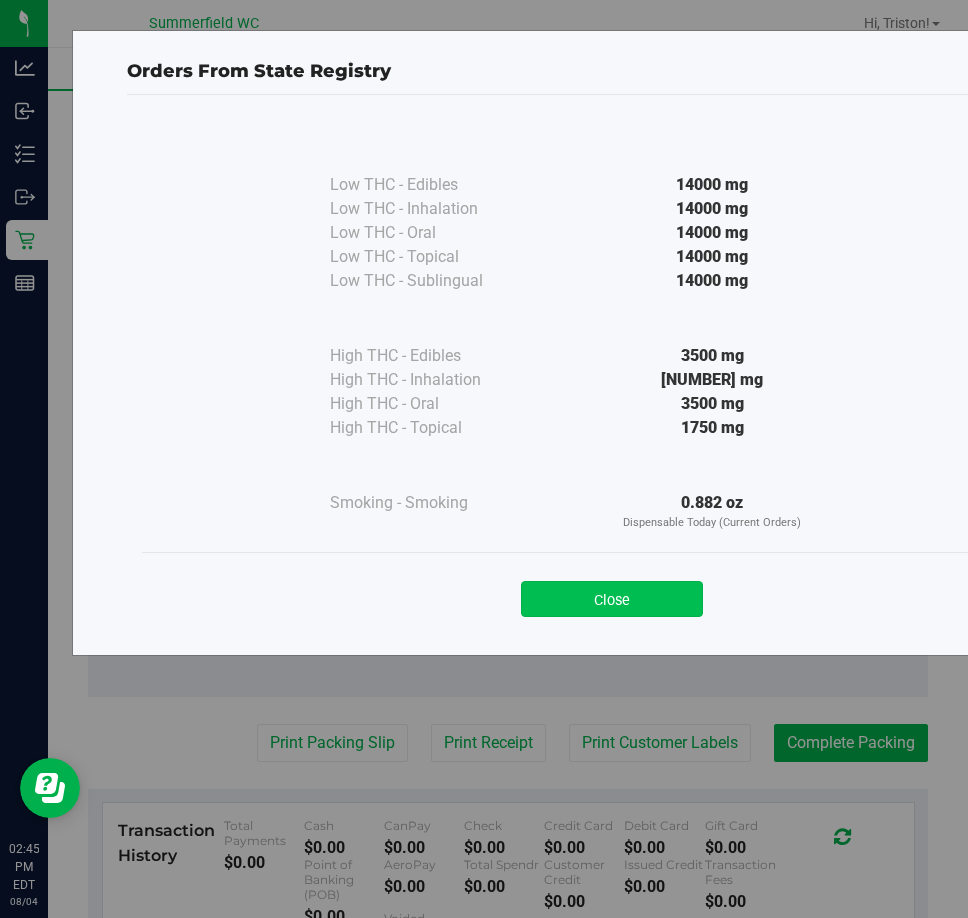click on "Close" at bounding box center (612, 599) 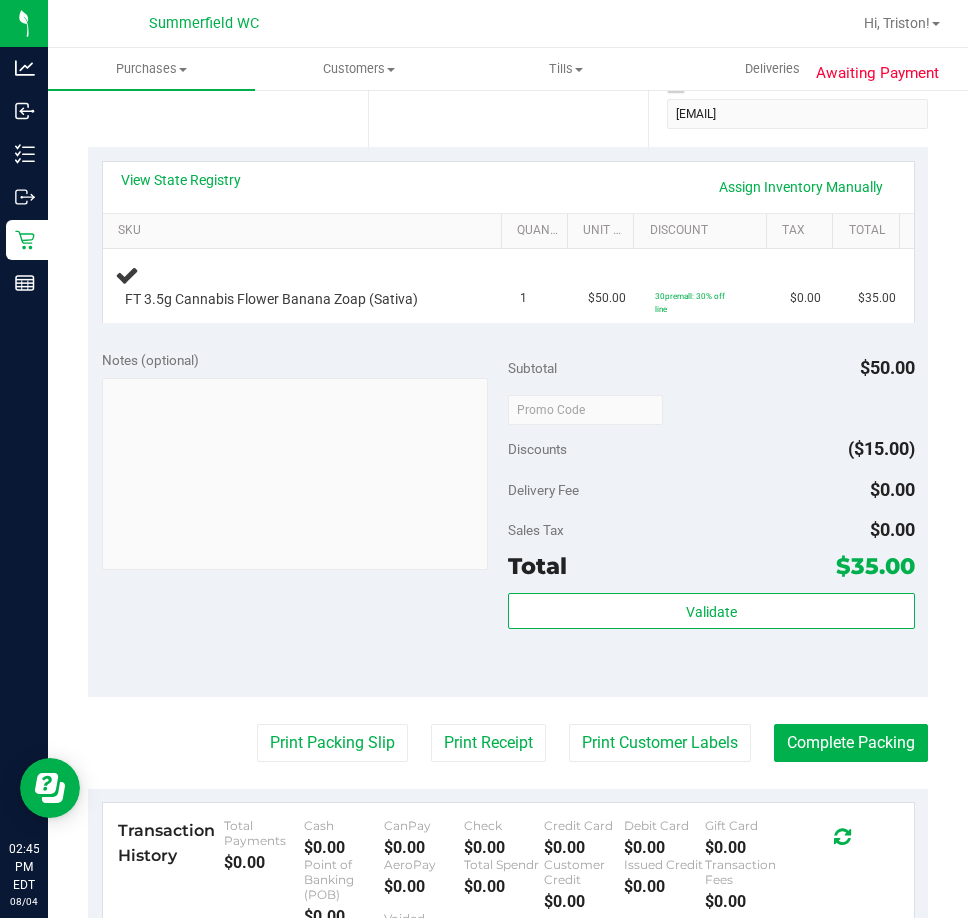 click on "Validate" at bounding box center [711, 638] 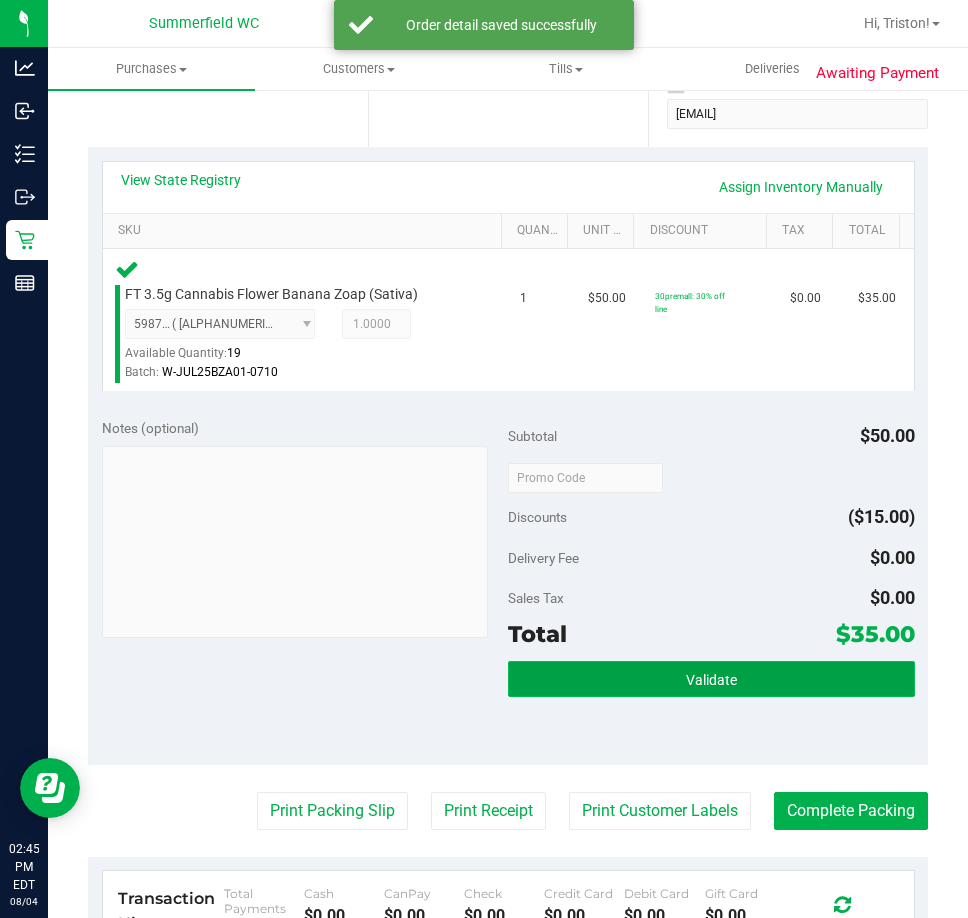 click on "Validate" at bounding box center (711, 679) 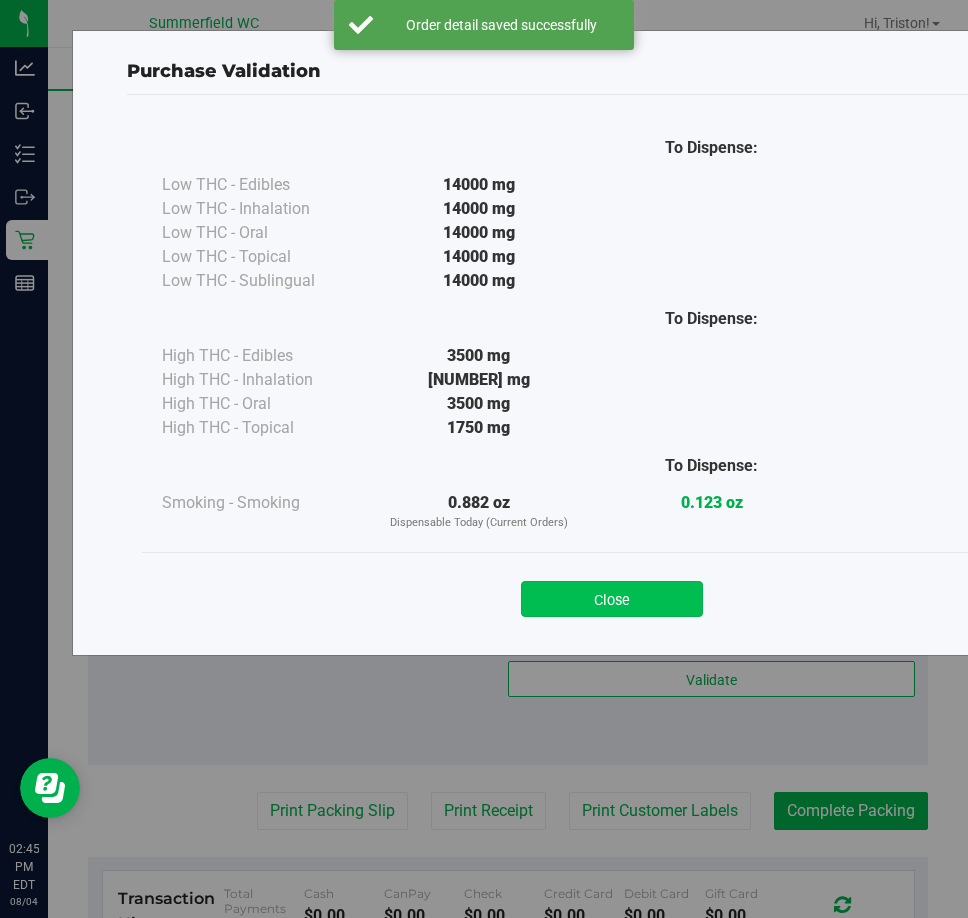 click on "Close" at bounding box center (612, 599) 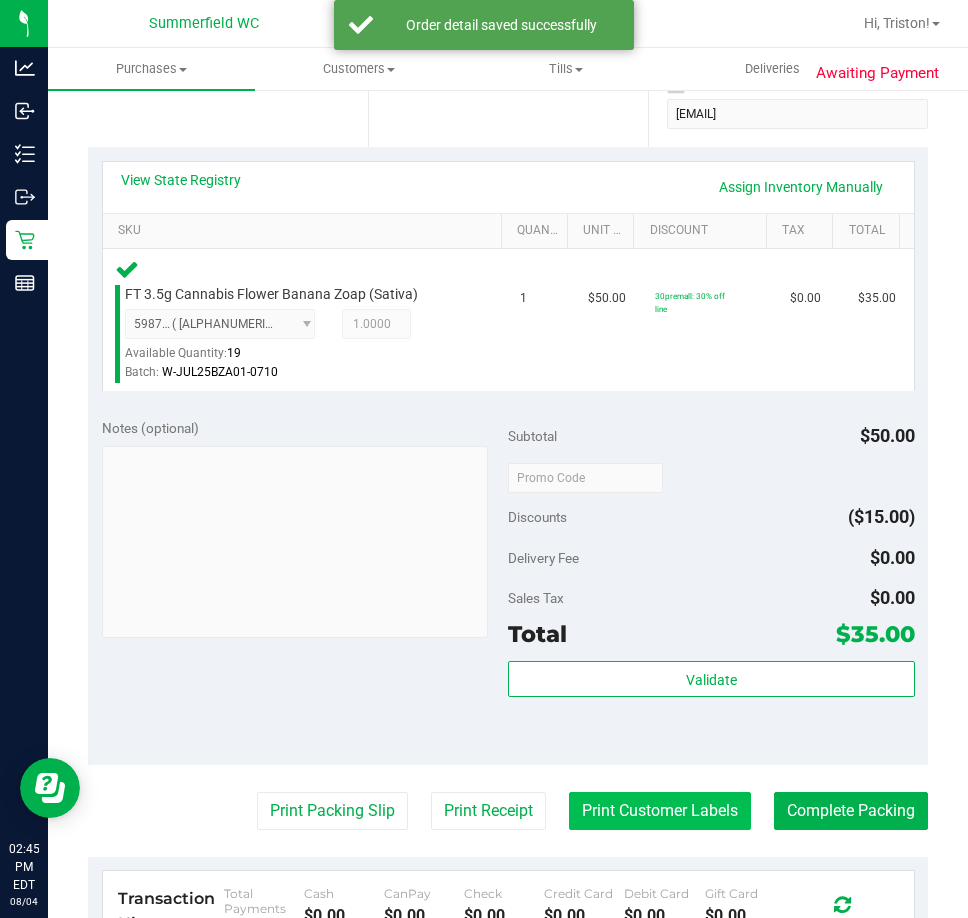 click on "Print Customer Labels" at bounding box center [660, 811] 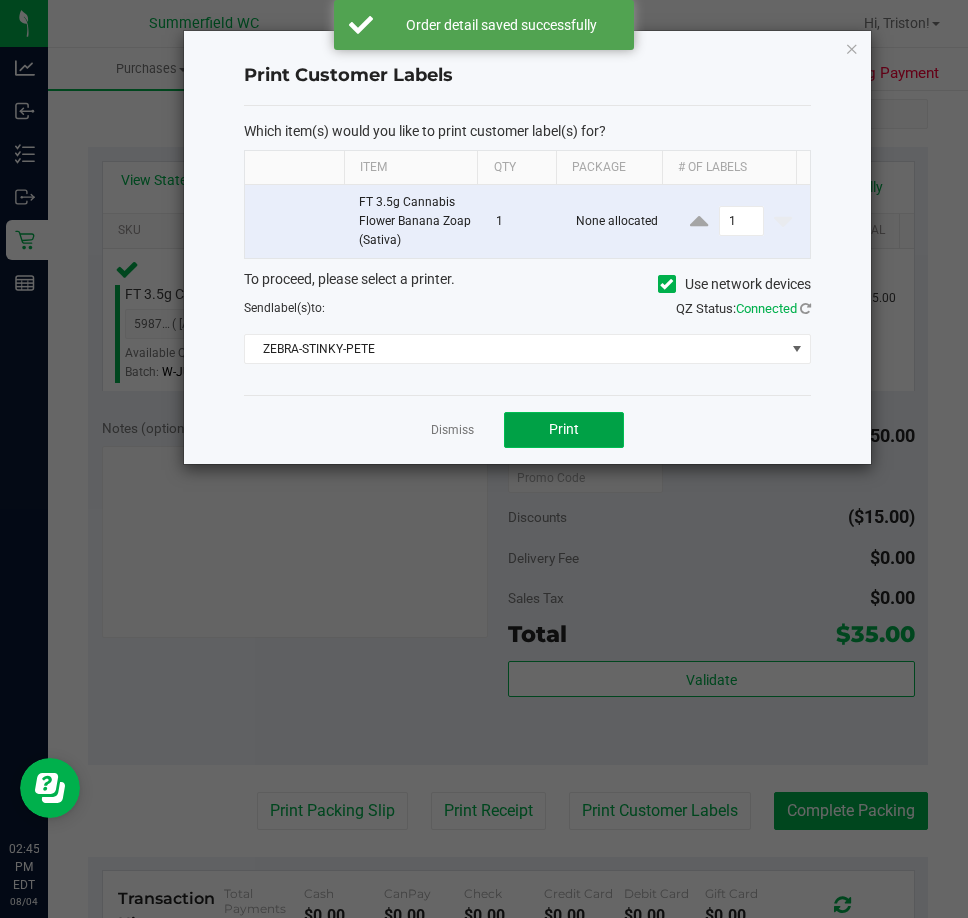 click on "Print" 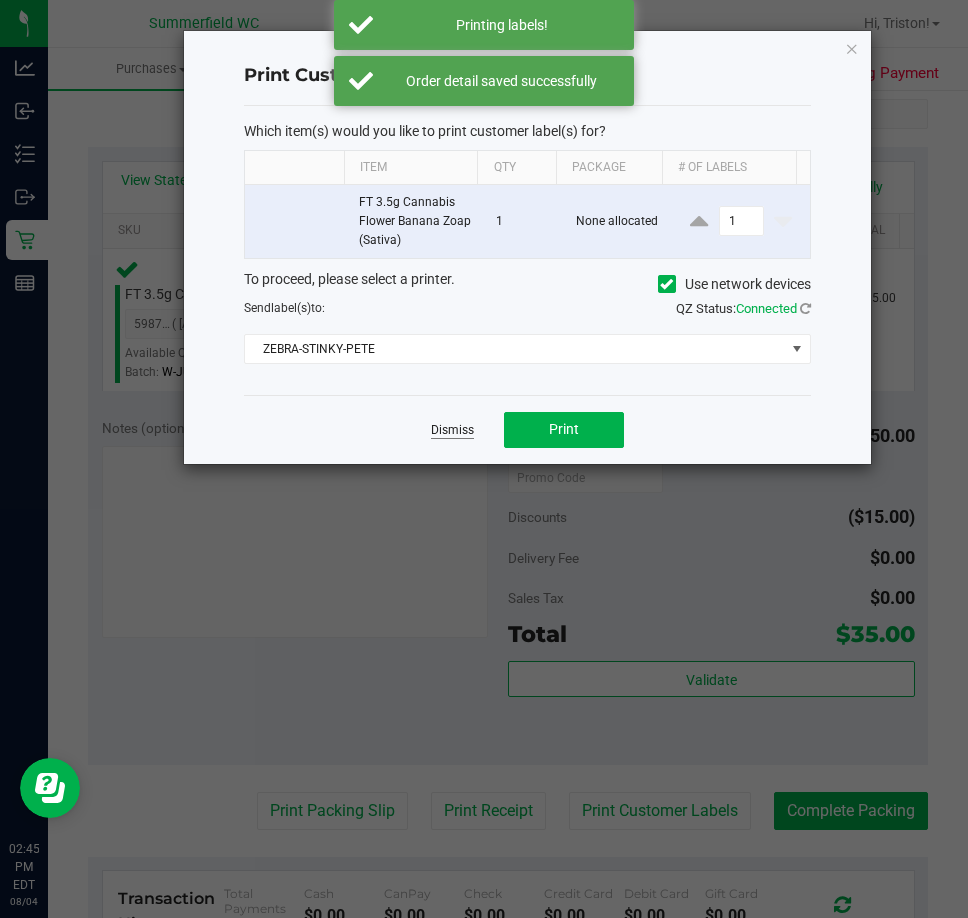 click on "Dismiss" 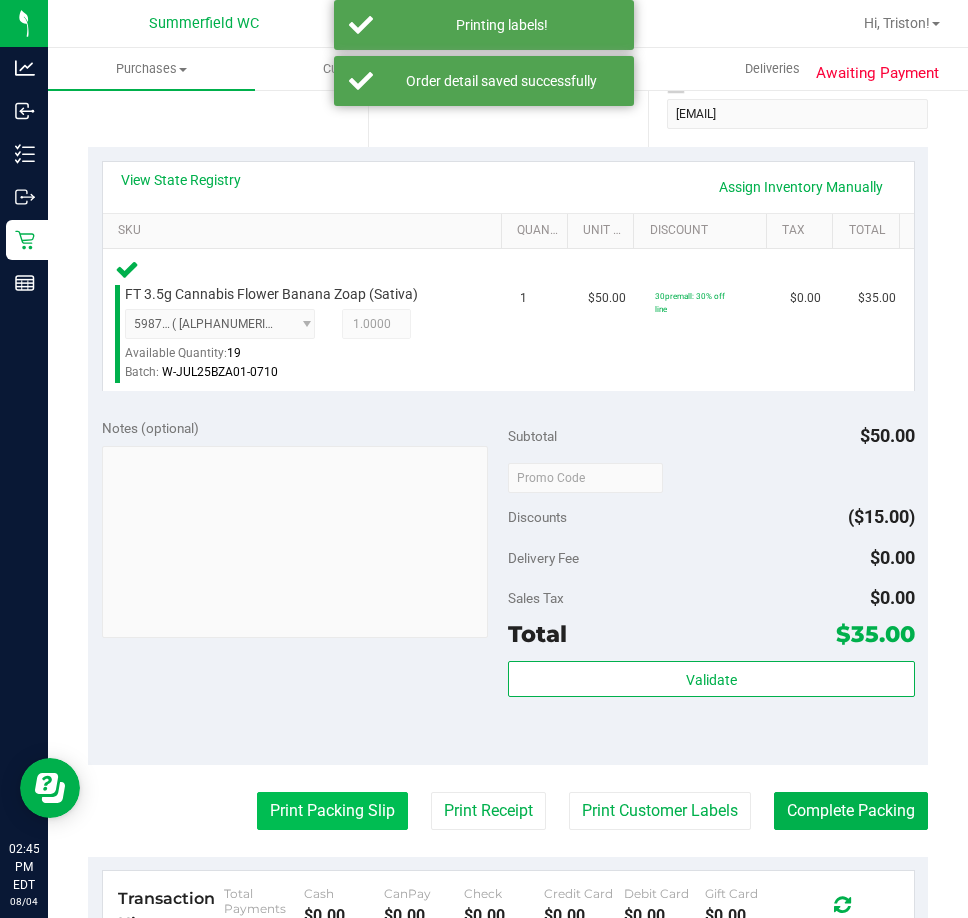 click on "Print Packing Slip" at bounding box center (332, 811) 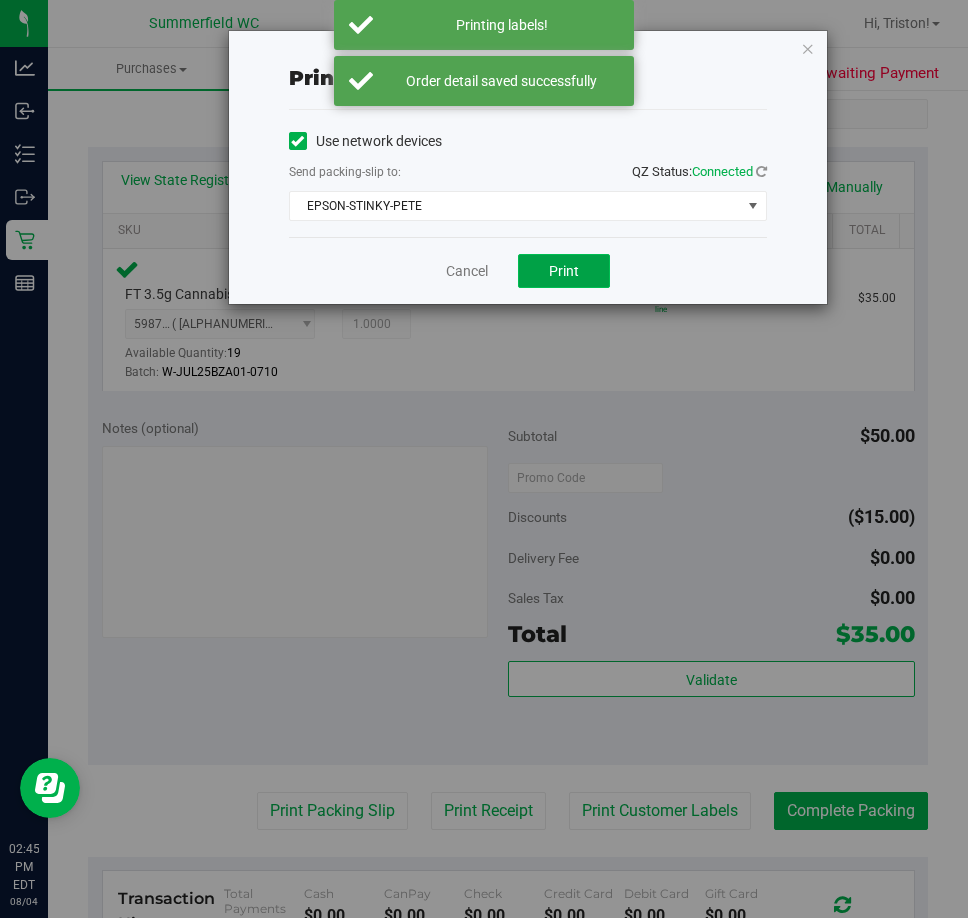 click on "Print" at bounding box center (564, 271) 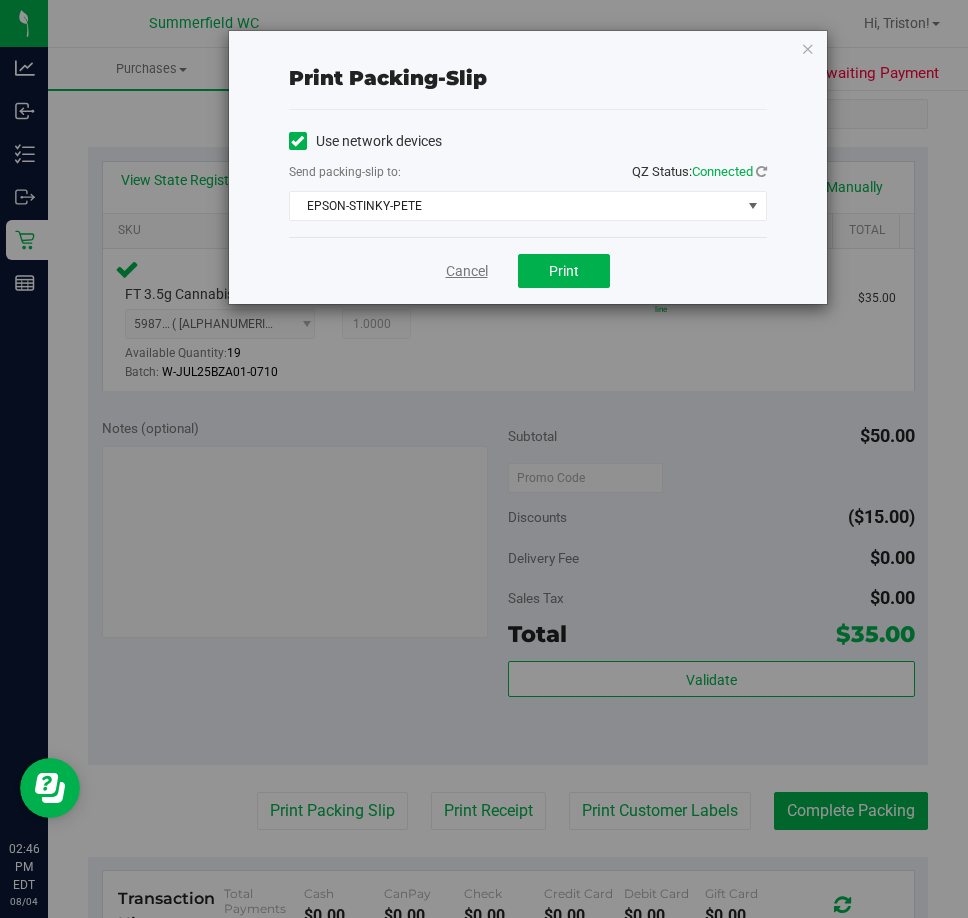 click on "Cancel" at bounding box center (467, 271) 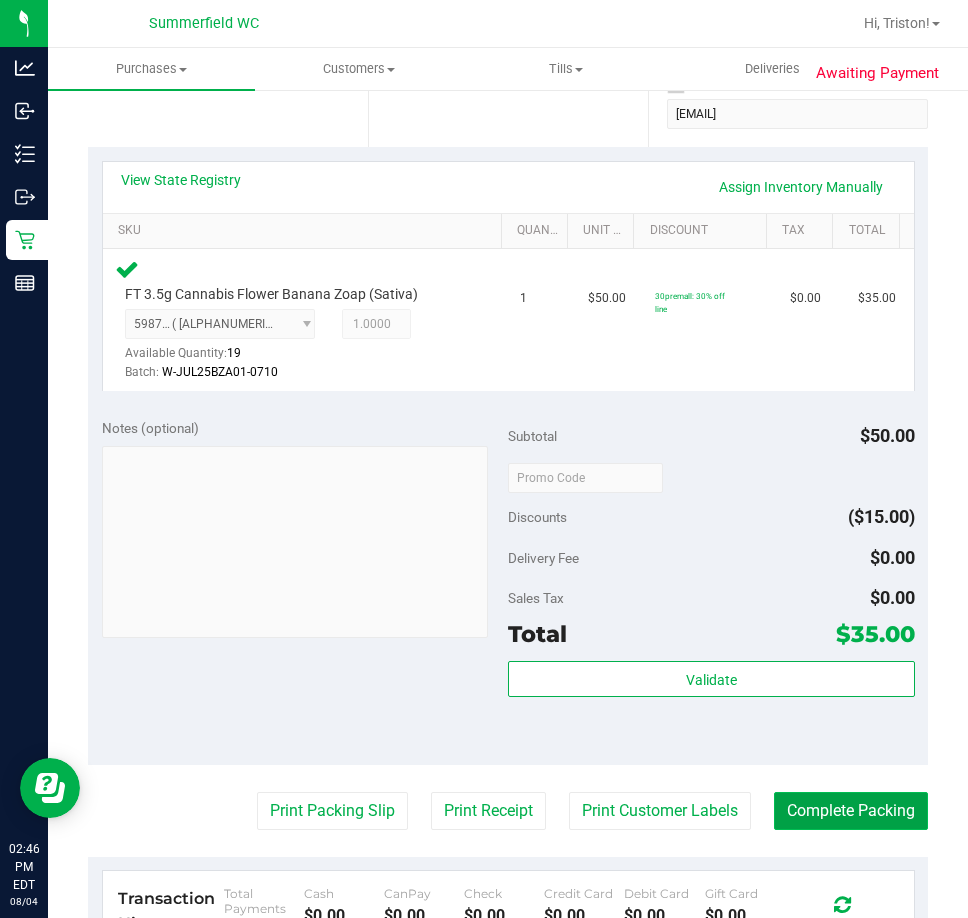 click on "Complete Packing" at bounding box center (851, 811) 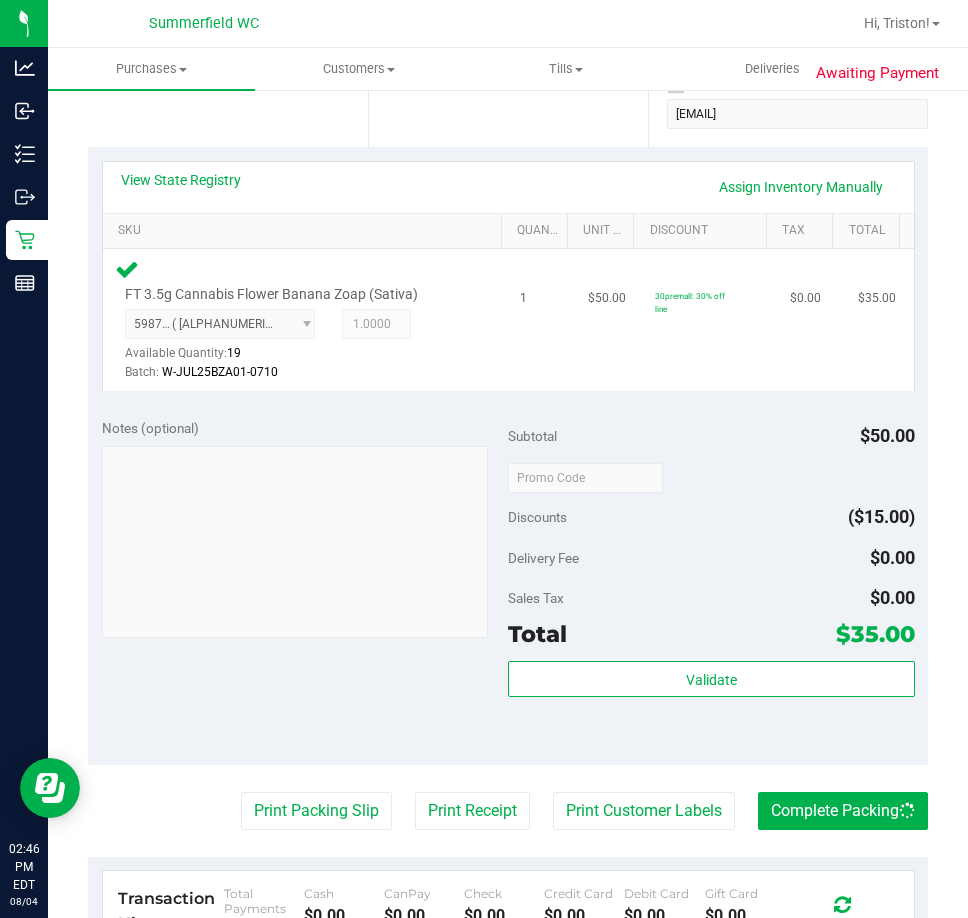 click on "$50.00" at bounding box center [610, 320] 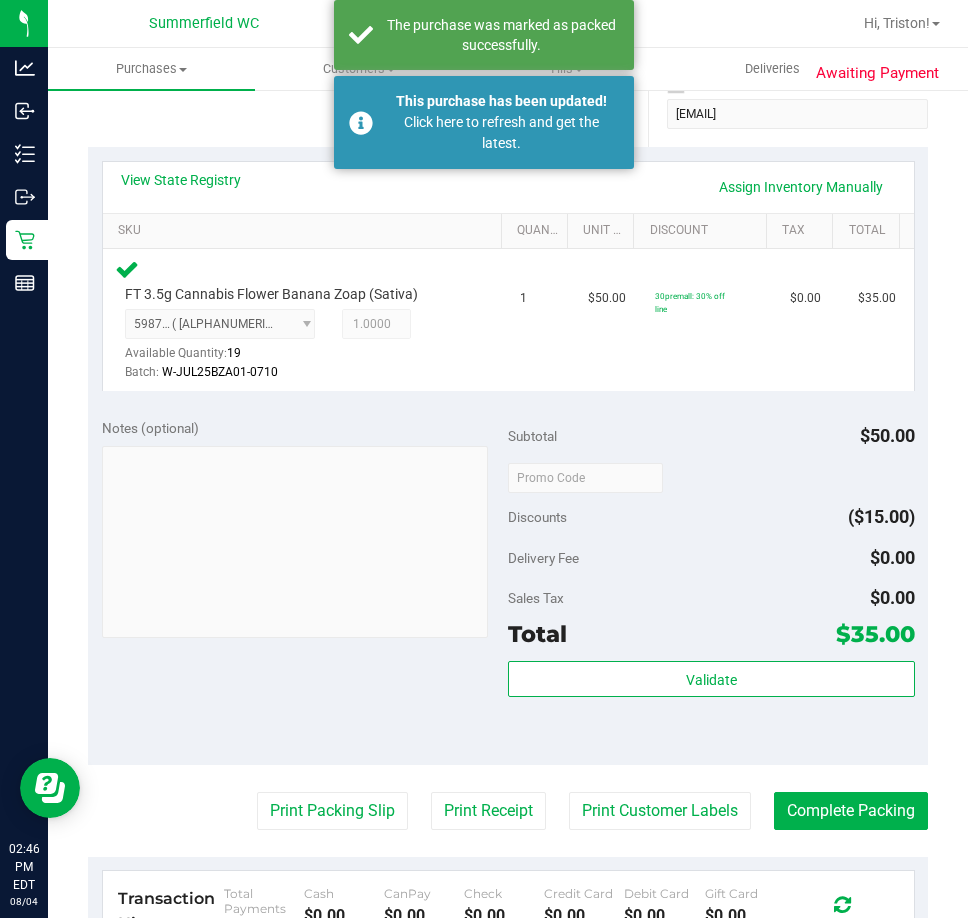 click at bounding box center [711, 477] 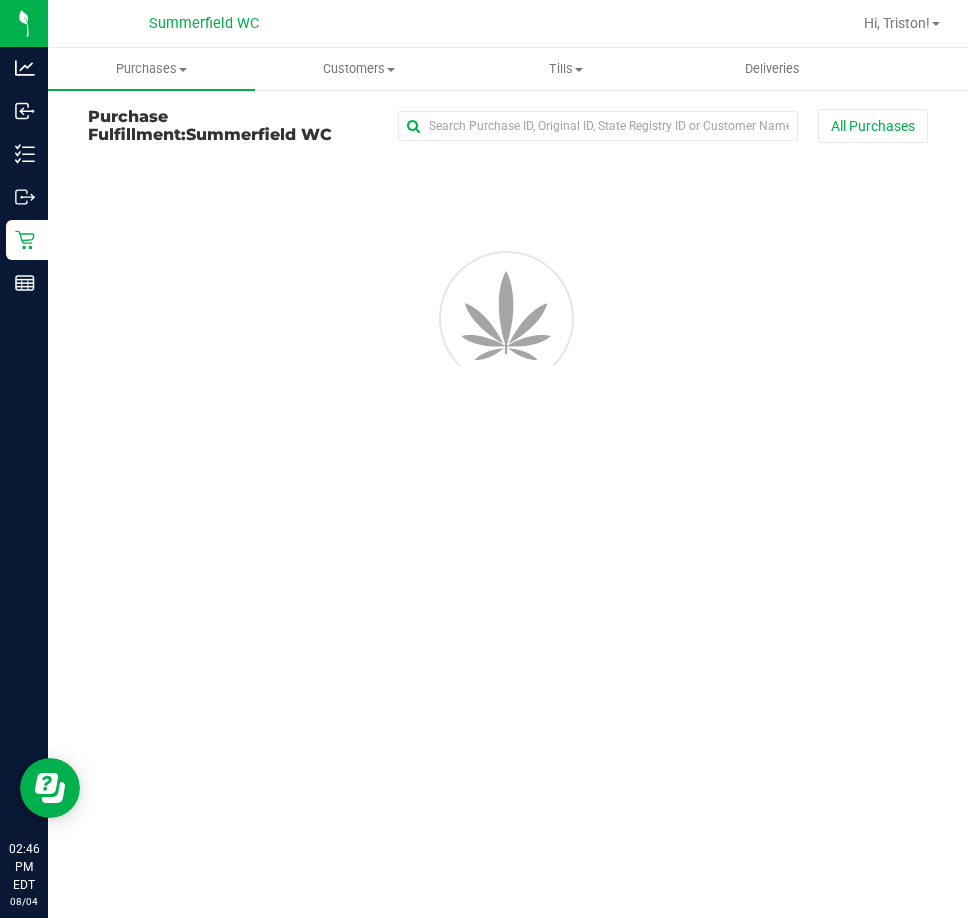 scroll, scrollTop: 0, scrollLeft: 0, axis: both 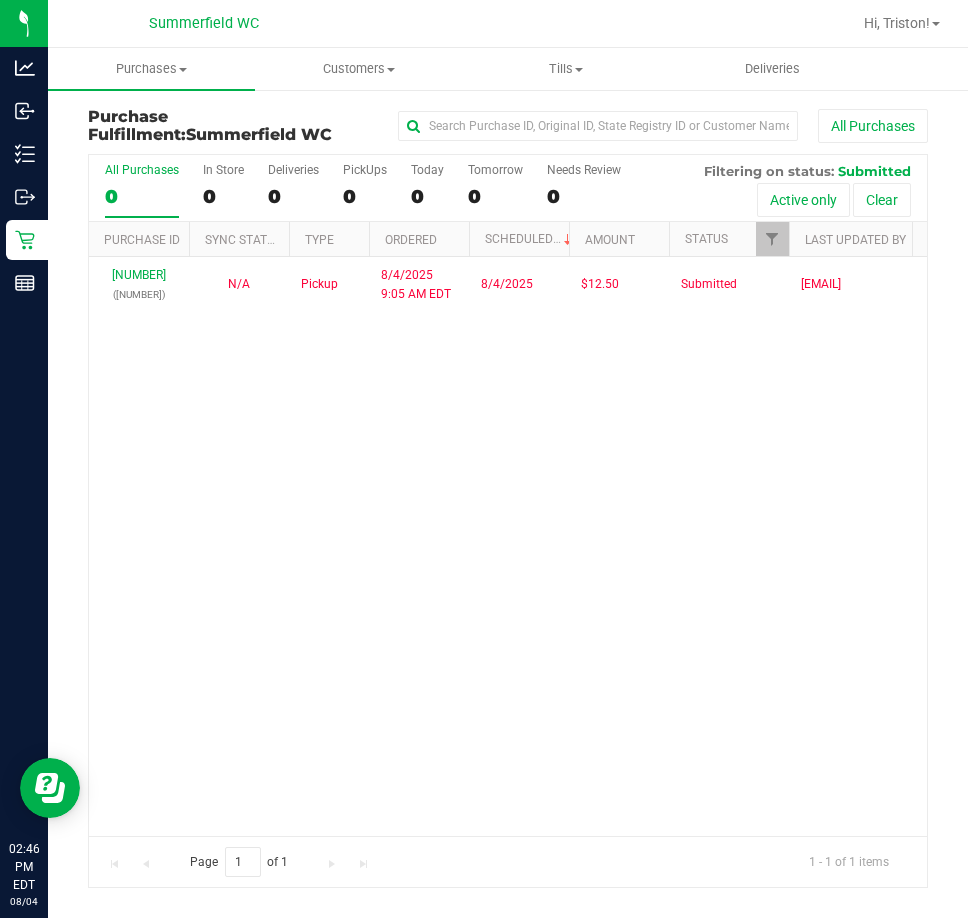 click on "[NUMBER]
([NUMBER])
N/A
Pickup [MONTH]/[DAY]/[YEAR] [TIME]:[MINUTE] [AMPM] [TIMEZONE] [MONTH]/[DAY]/[YEAR]
$12.50
Submitted [EMAIL]" at bounding box center [508, 546] 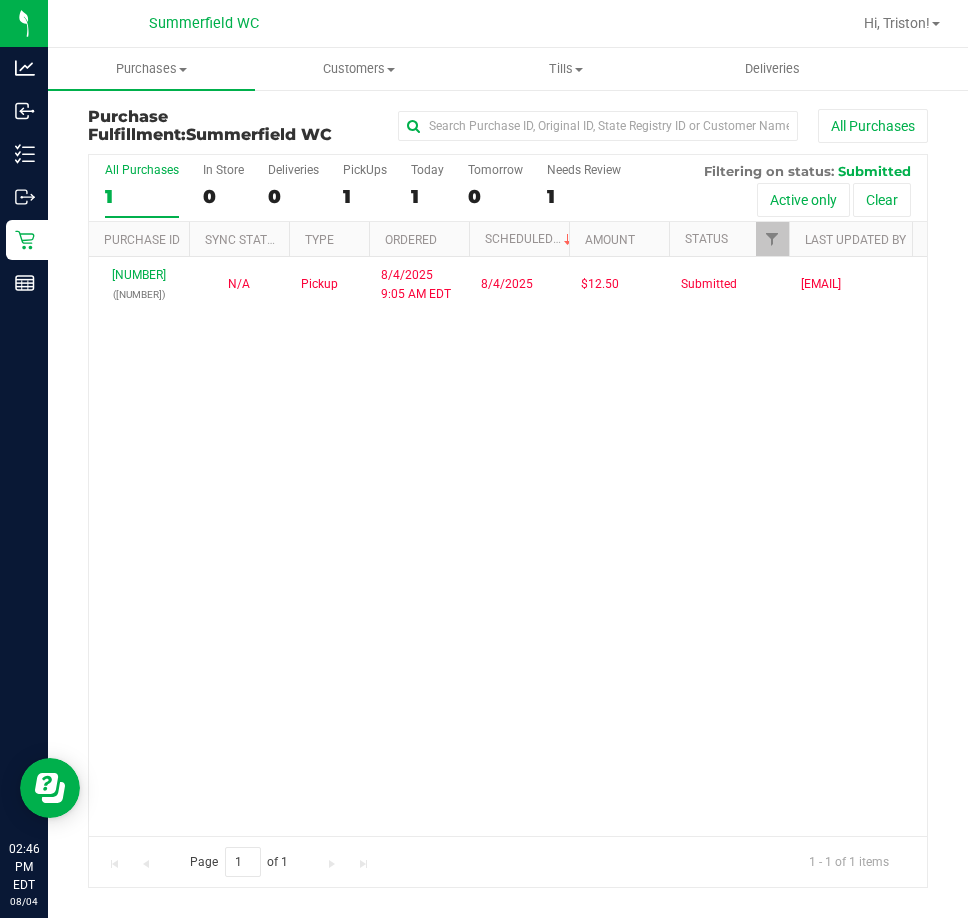 click on "[NUMBER]
([NUMBER])
N/A
Pickup [MONTH]/[DAY]/[YEAR] [TIME]:[MINUTE] [AMPM] [TIMEZONE] [MONTH]/[DAY]/[YEAR]
$12.50
Submitted [EMAIL]" at bounding box center [508, 546] 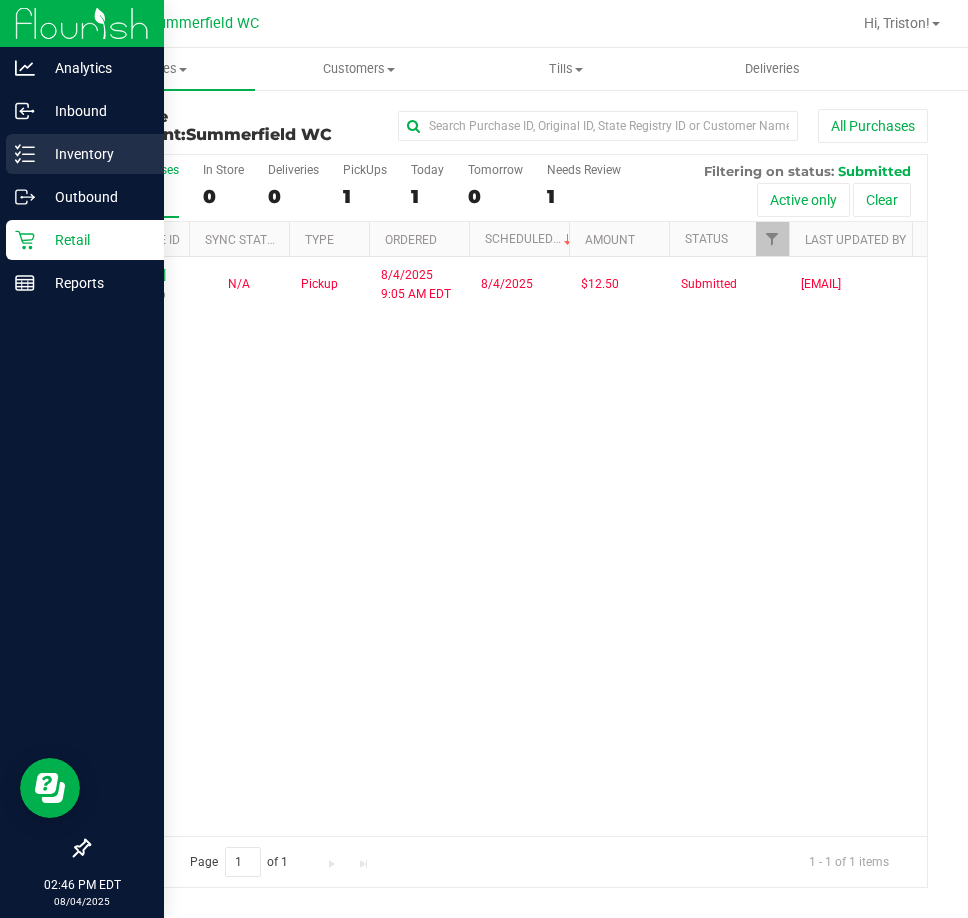 click 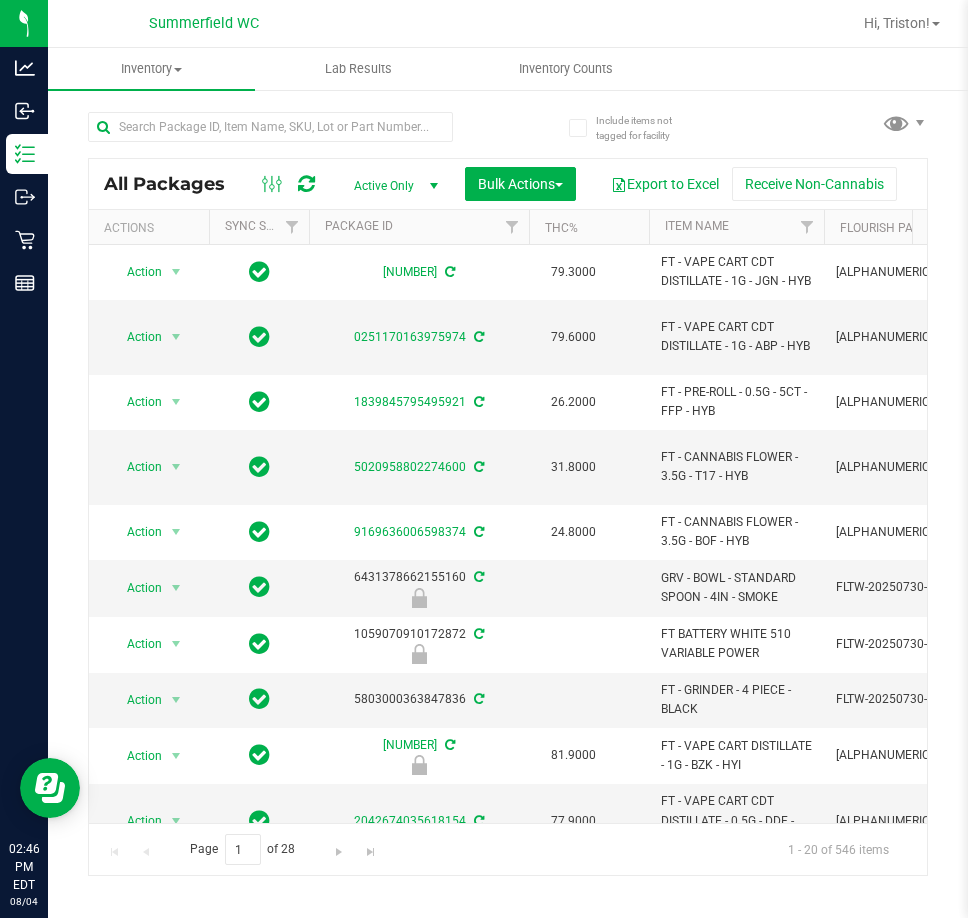 click on "Inventory
All packages
All inventory
Waste log
Create inventory
Lab Results
Inventory Counts" at bounding box center (508, 483) 